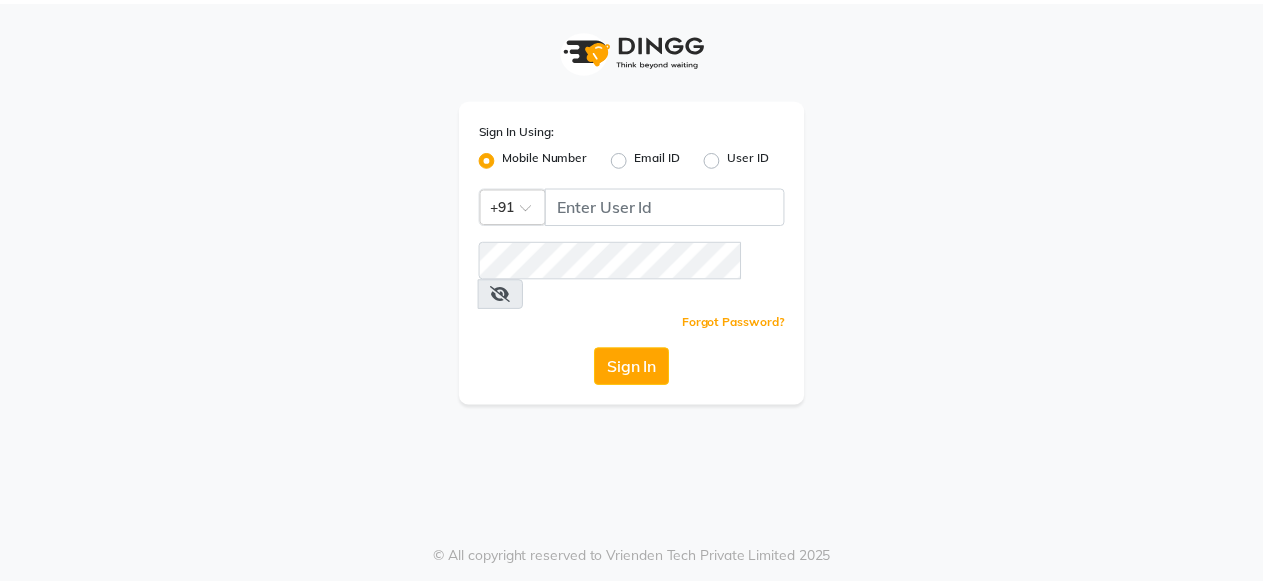 scroll, scrollTop: 0, scrollLeft: 0, axis: both 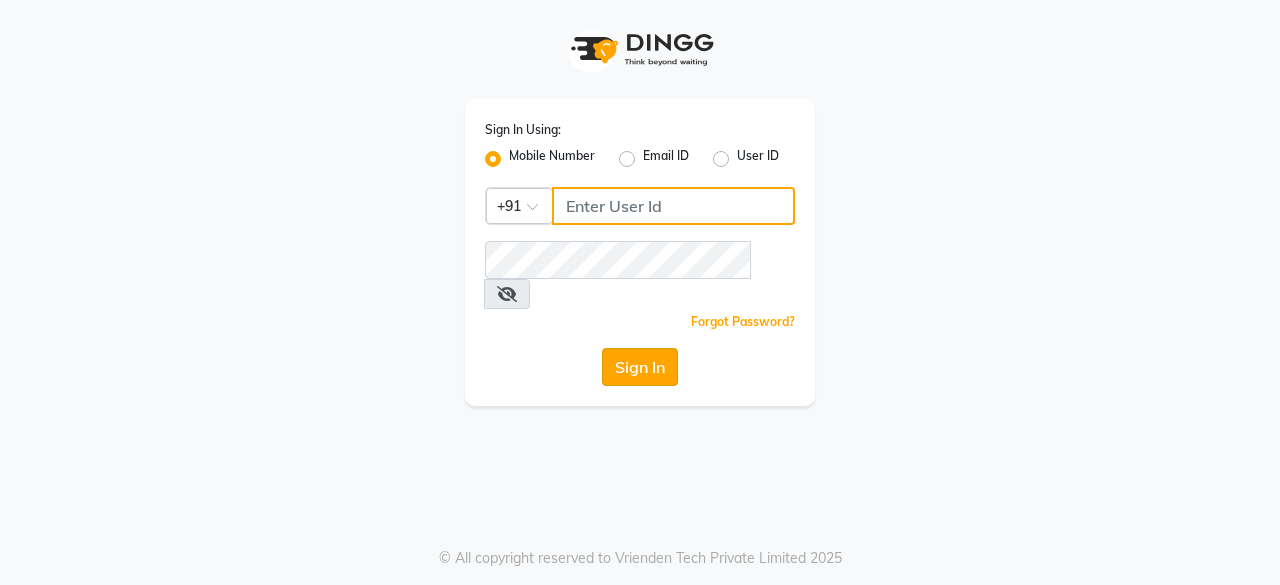 type on "8779795277" 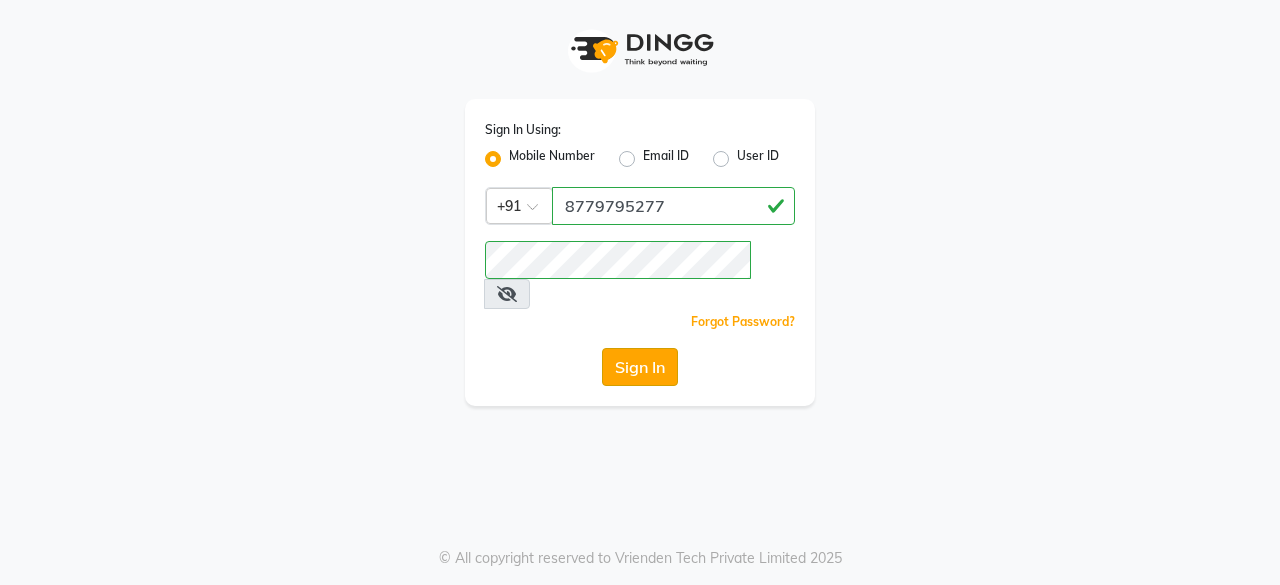 click on "Sign In" 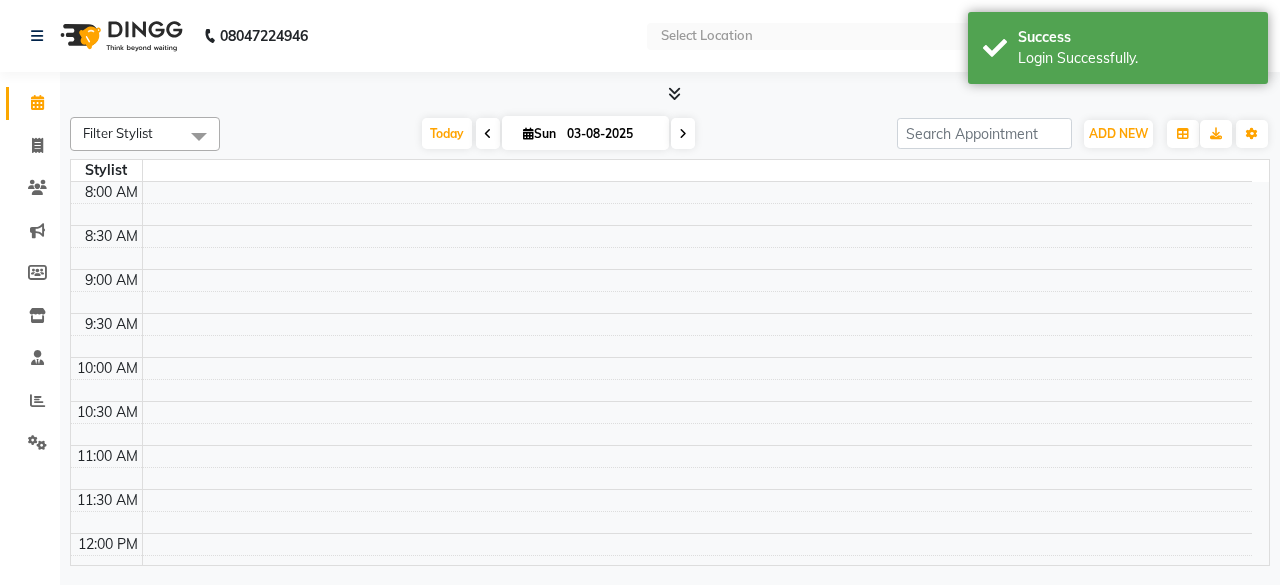 select on "en" 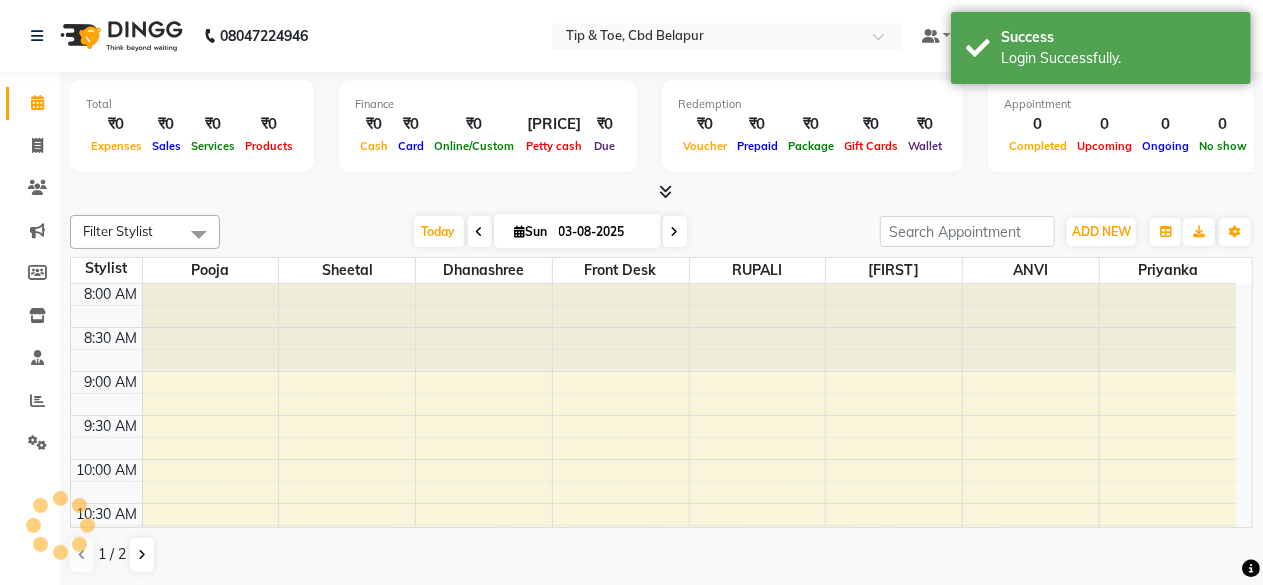 scroll, scrollTop: 0, scrollLeft: 0, axis: both 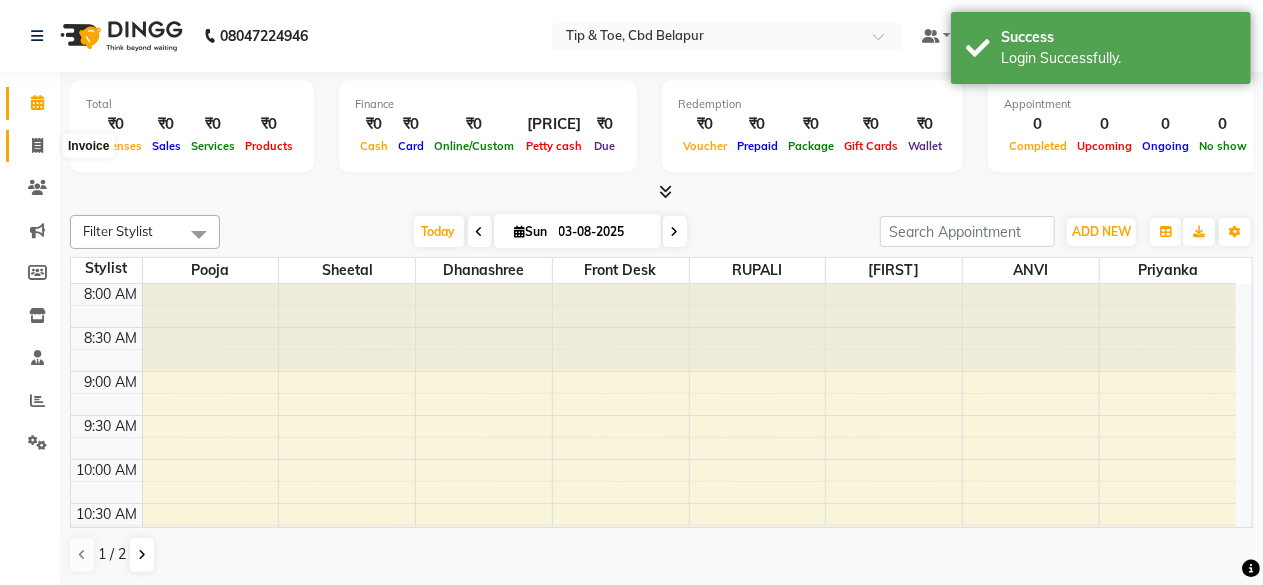 click 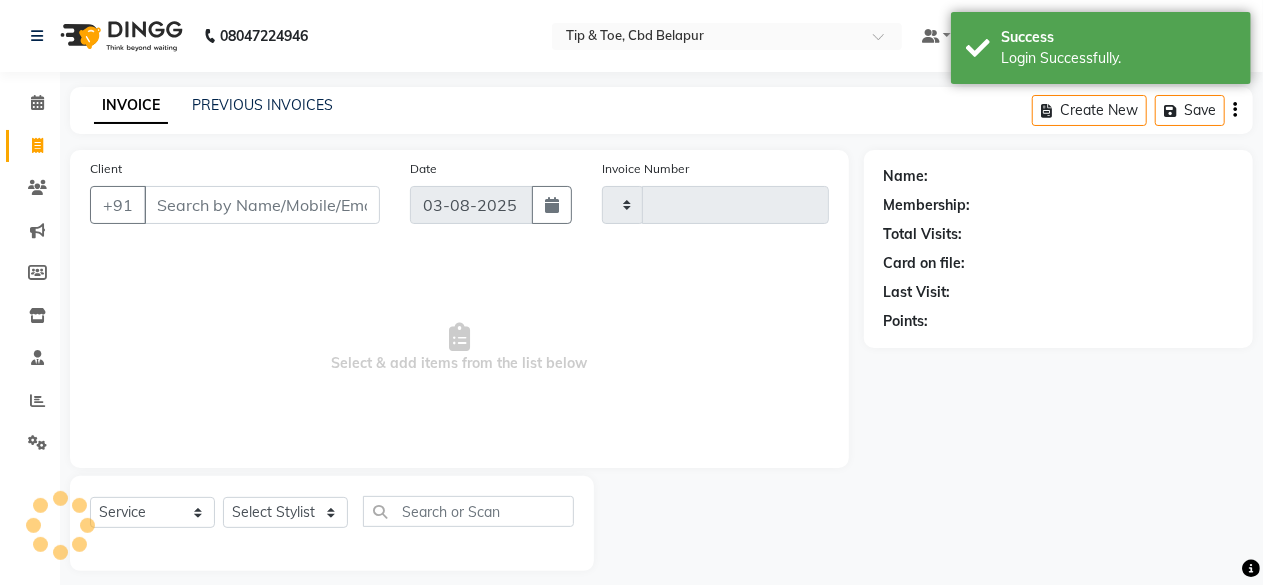 type on "0290" 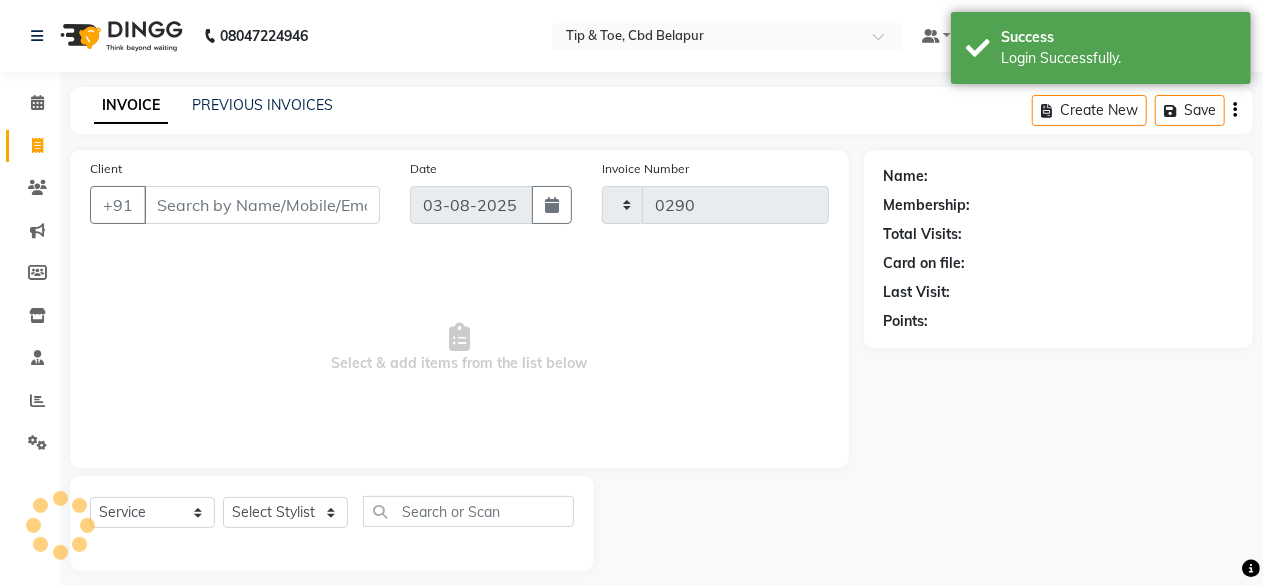 select on "5812" 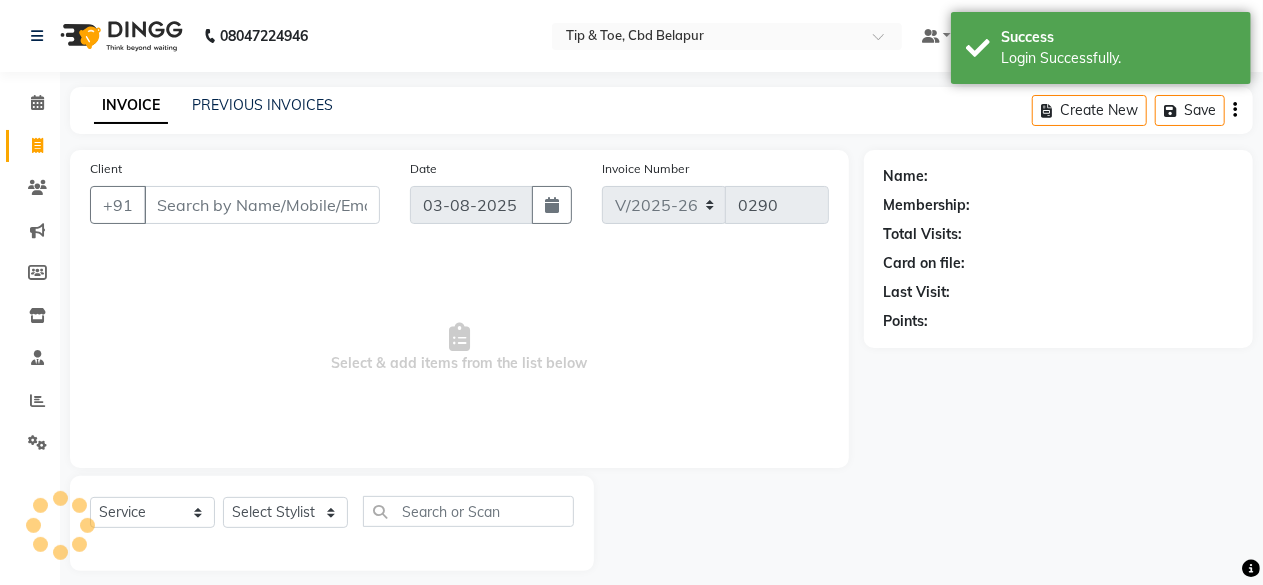 click on "Client" at bounding box center (262, 205) 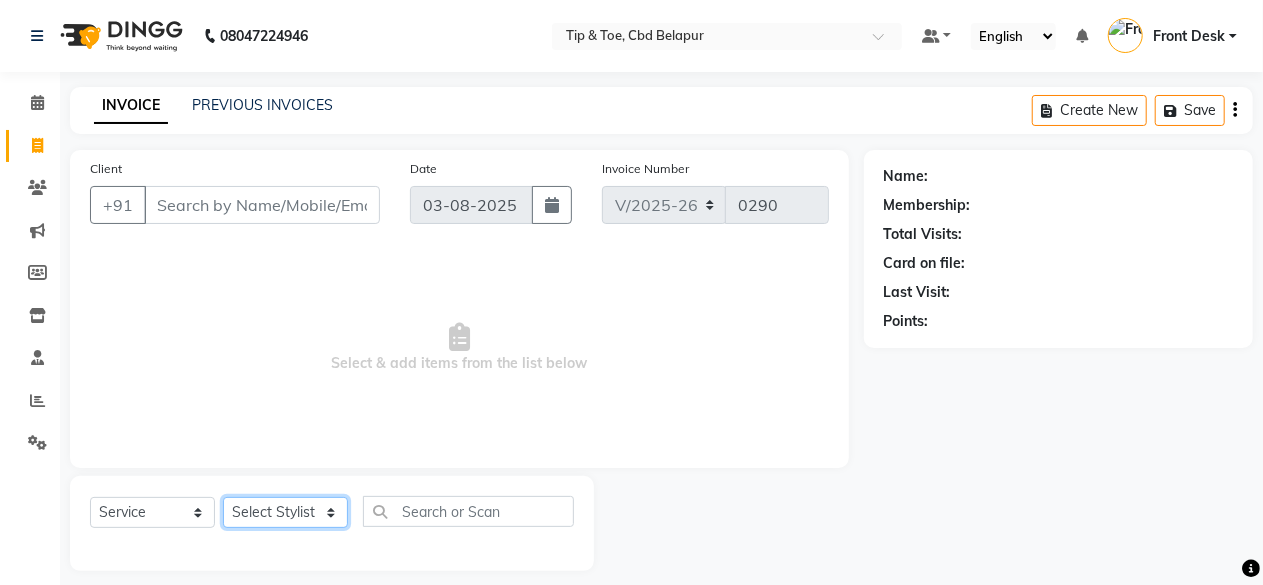 click on "Select Stylist ANVI Dhanashree Front Desk monish Pooja priyanka RUPALI Sheetal Sheetal Sachdev Thanyuiwon Bukli. [FIRST]" 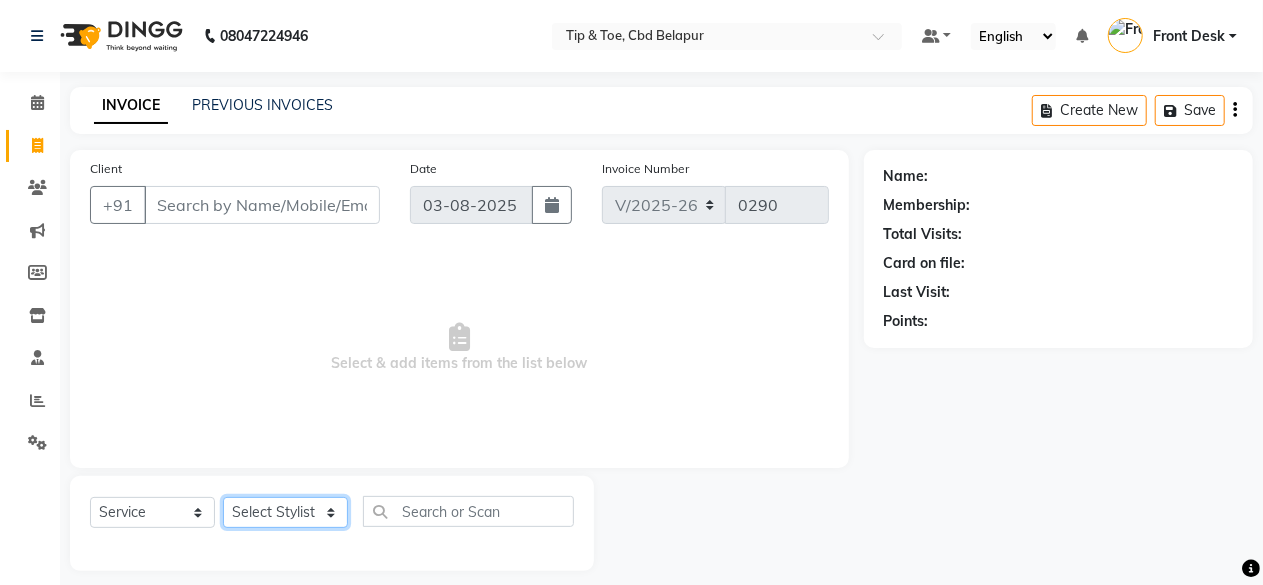 select on "40372" 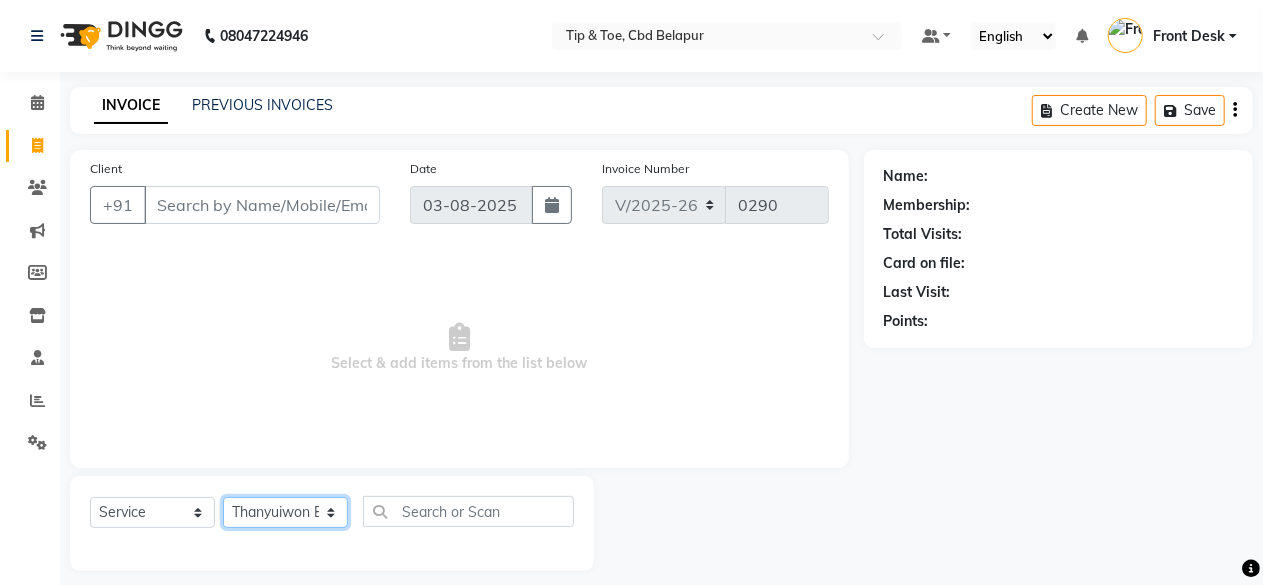 click on "Select Stylist ANVI Dhanashree Front Desk monish Pooja priyanka RUPALI Sheetal Sheetal Sachdev Thanyuiwon Bukli. [FIRST]" 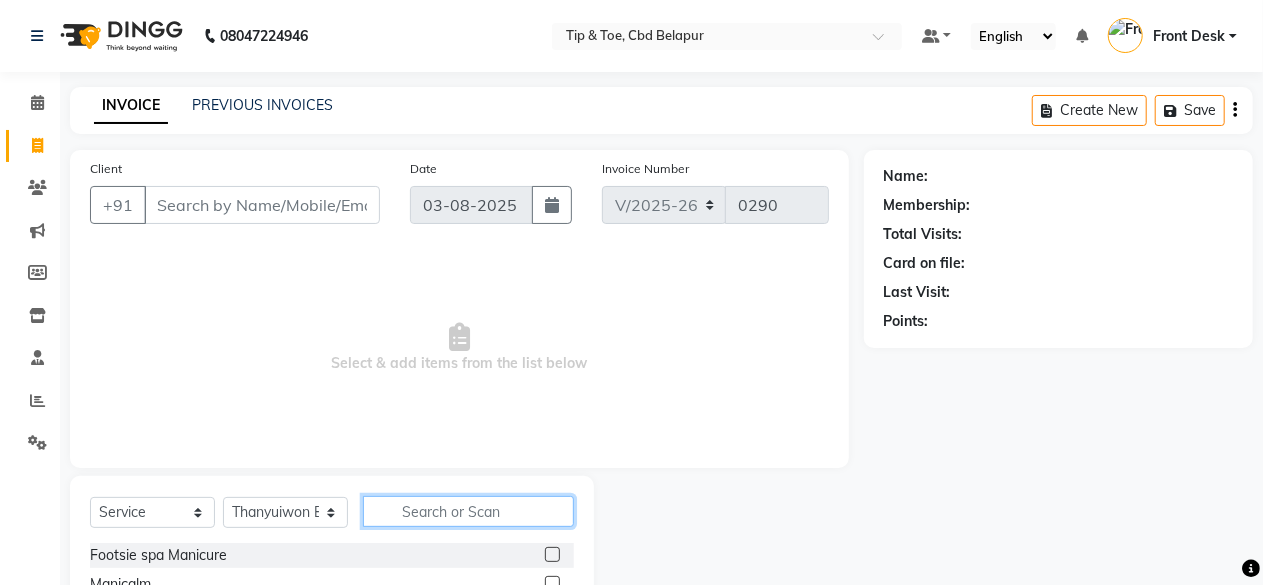 click 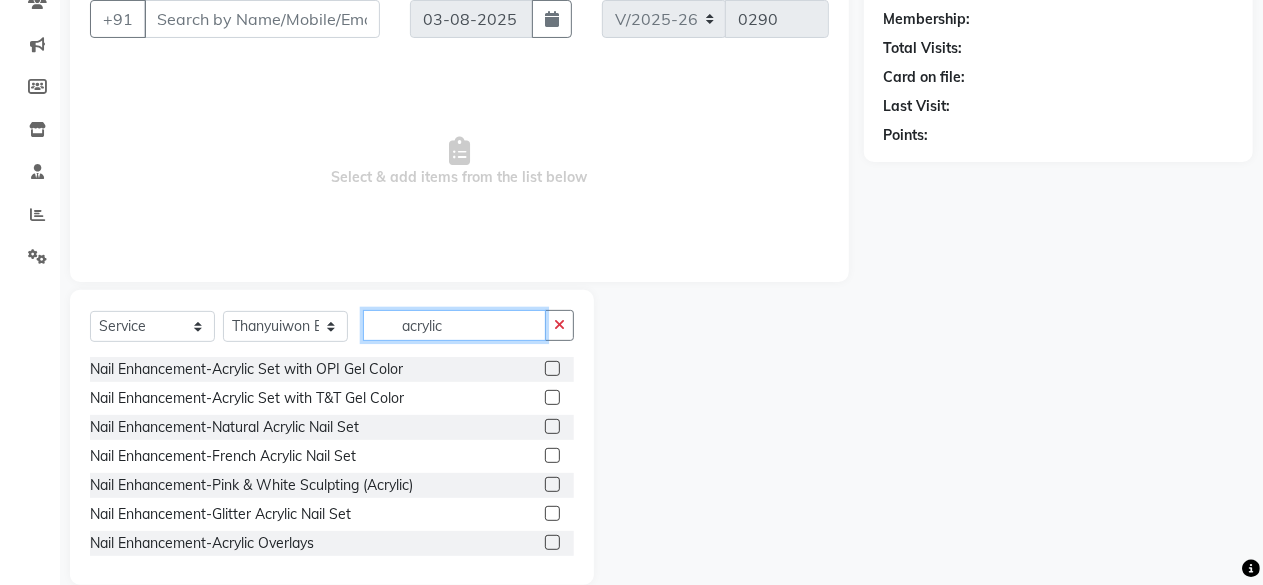 scroll, scrollTop: 200, scrollLeft: 0, axis: vertical 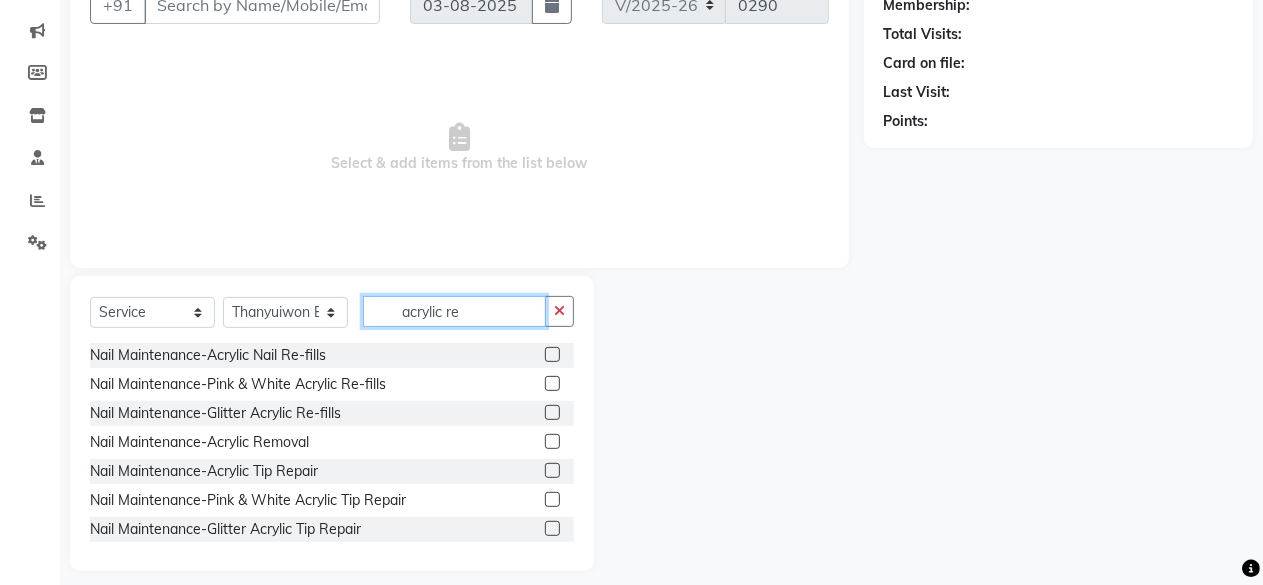 type on "acrylic re" 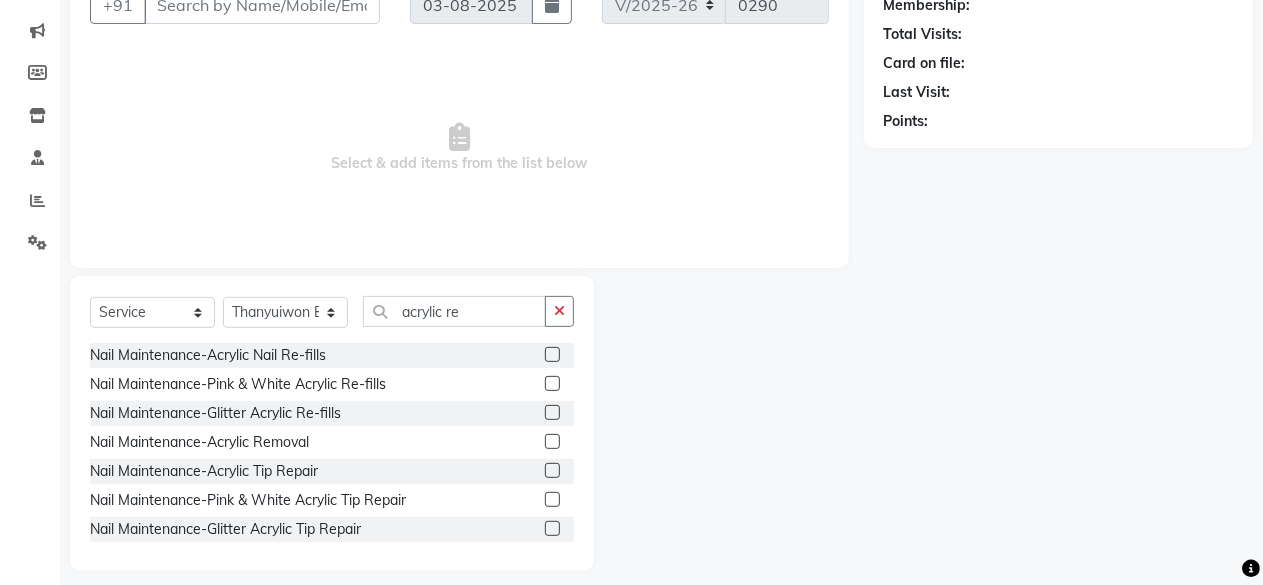 click 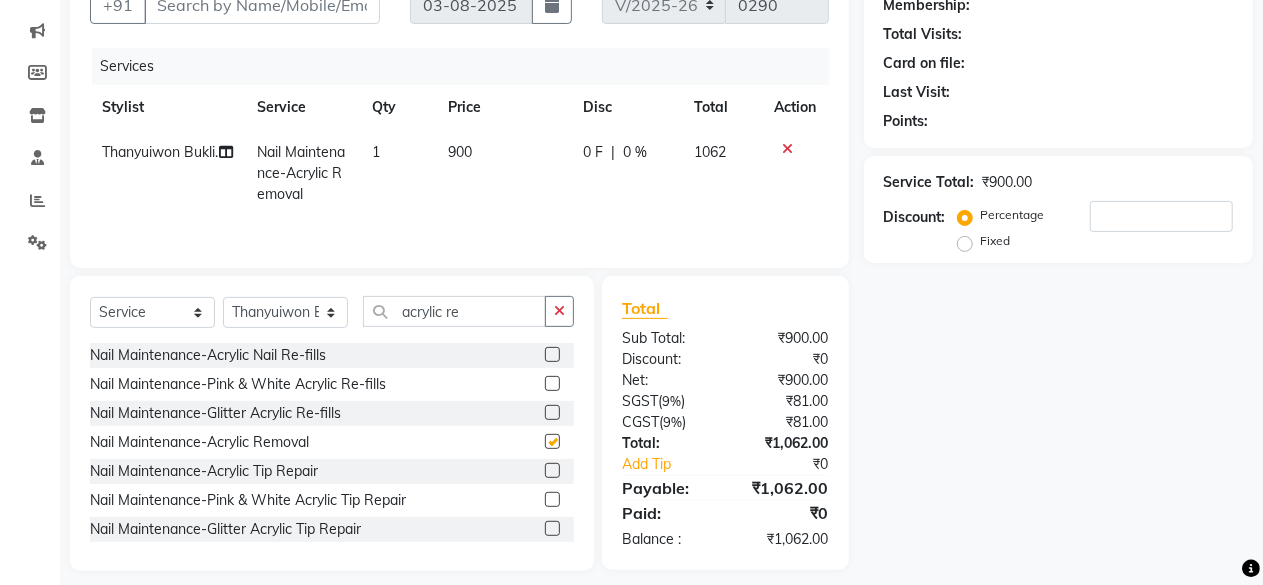 checkbox on "false" 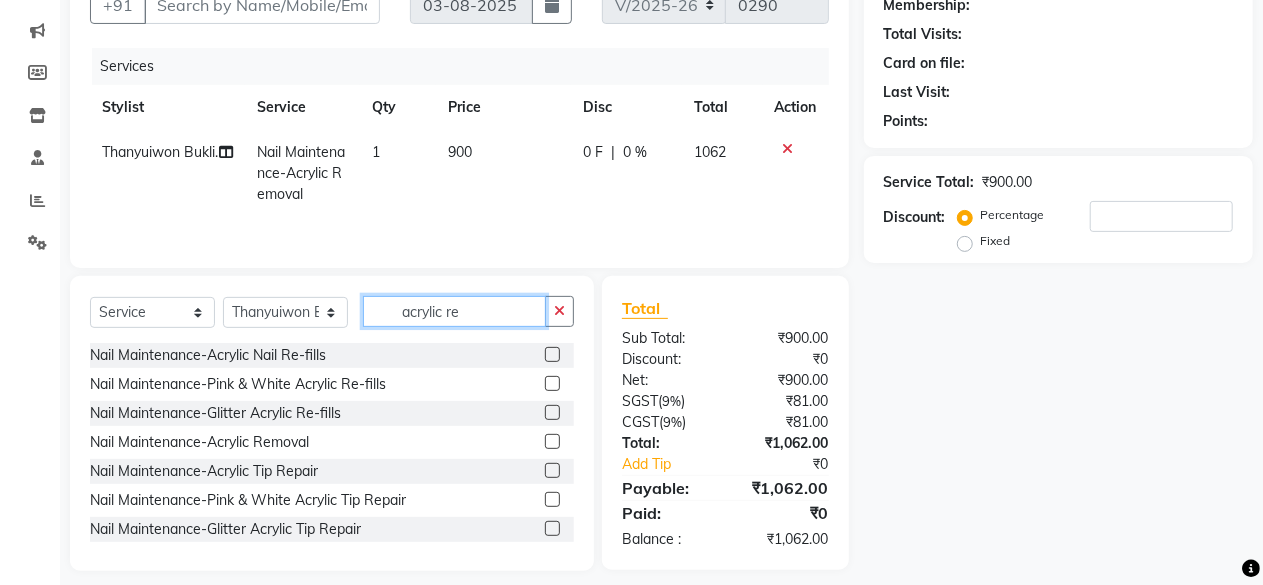 click on "acrylic re" 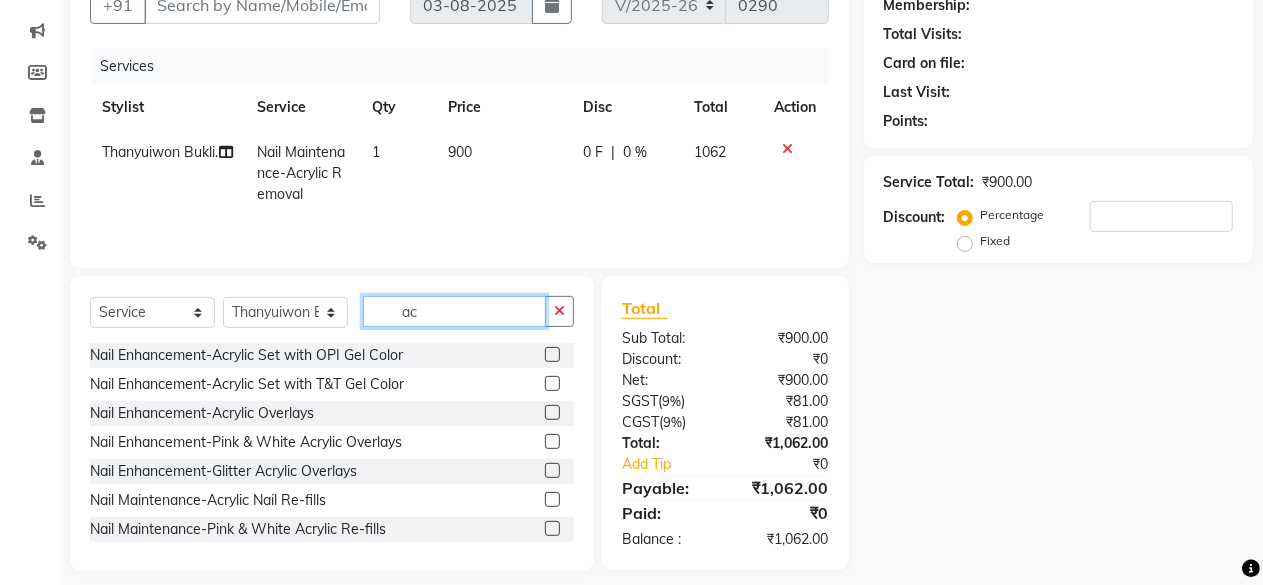 type on "a" 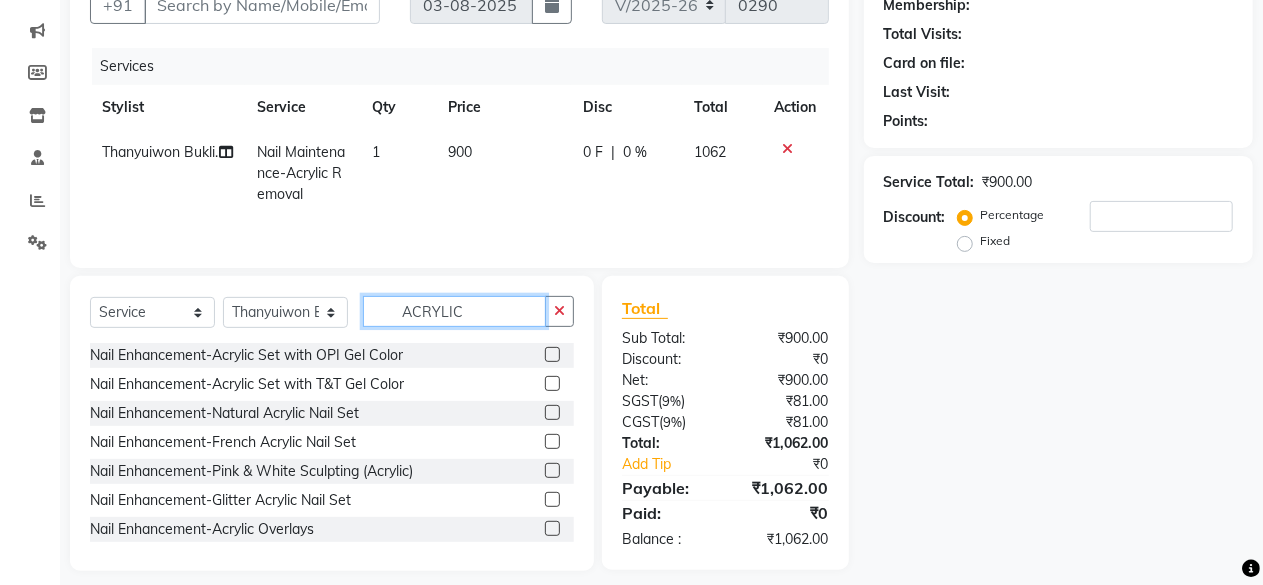 type on "ACRYLIC" 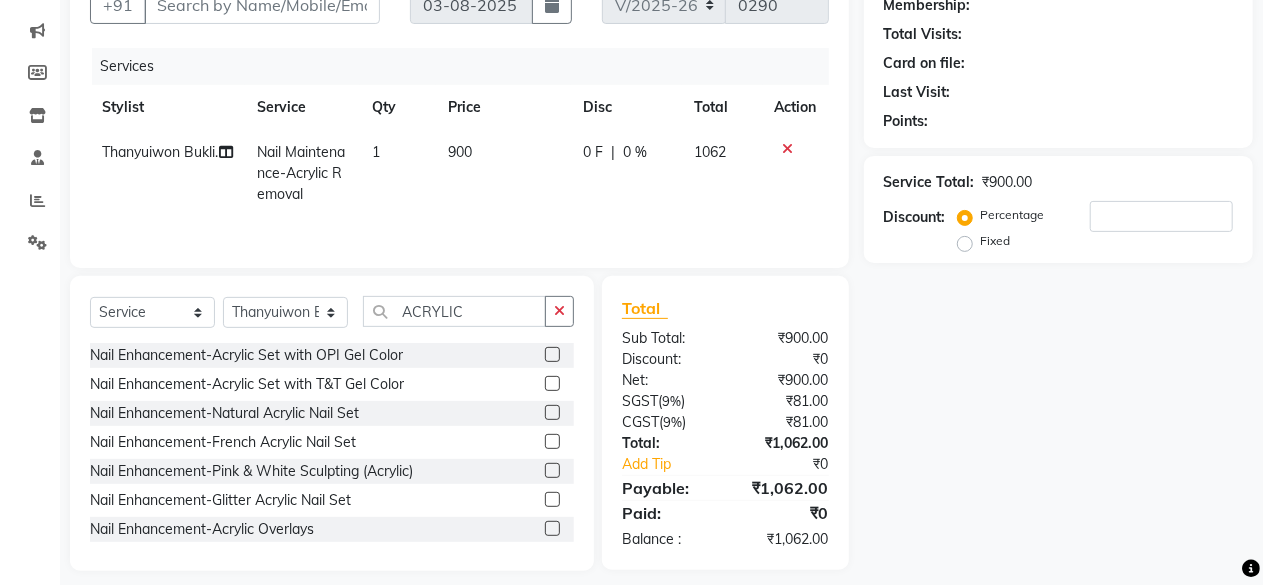 click 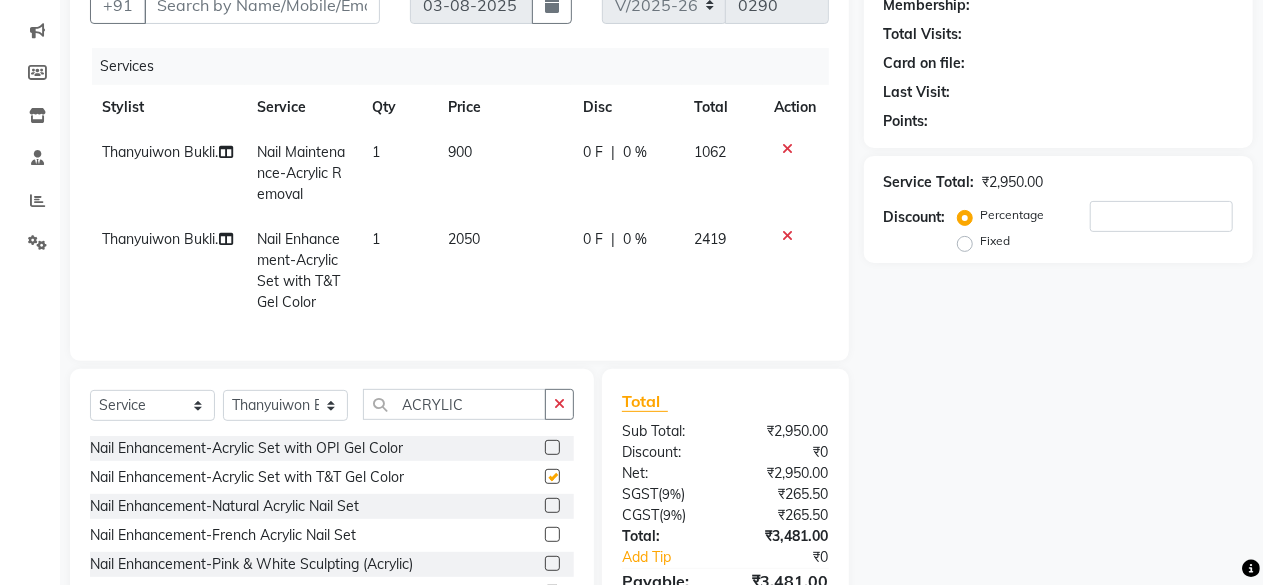 checkbox on "false" 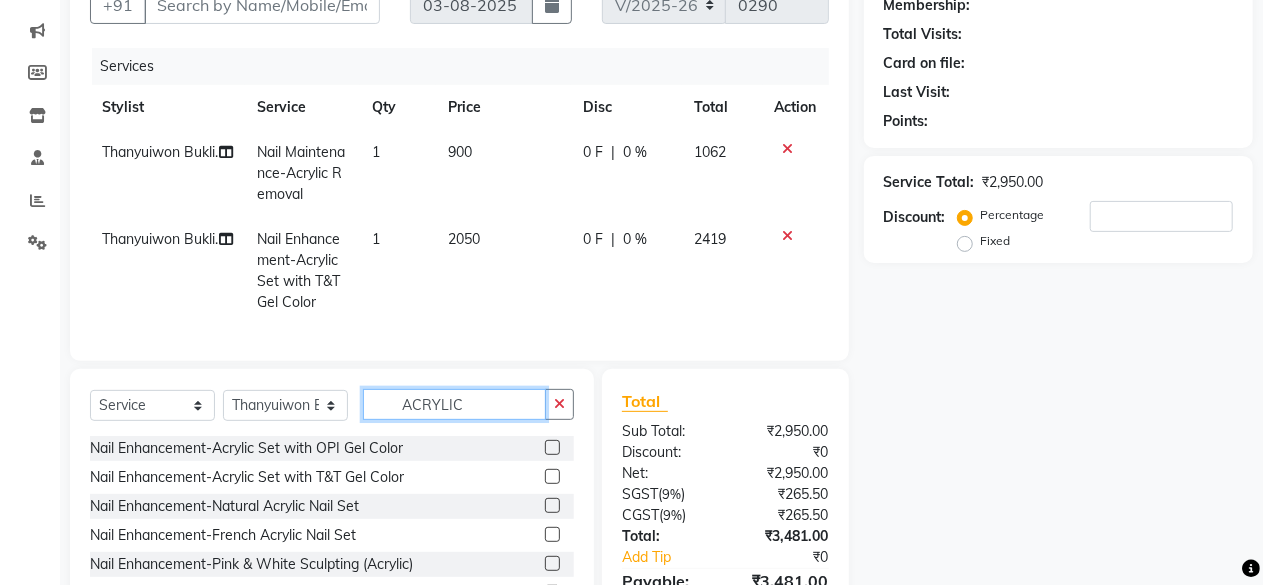 click on "ACRYLIC" 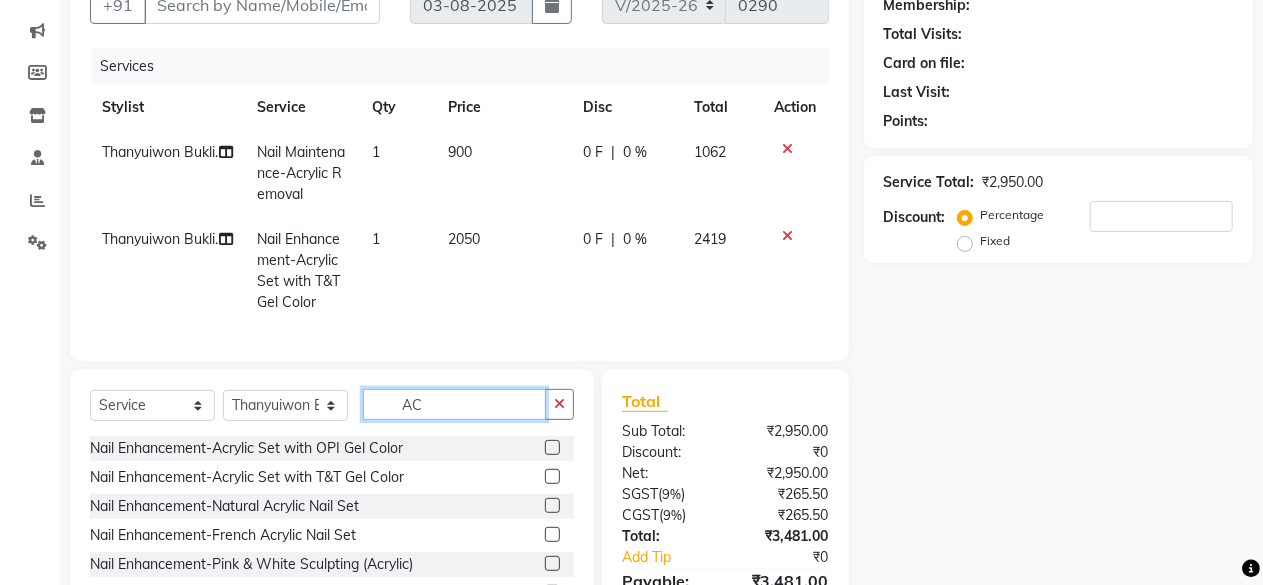 type on "A" 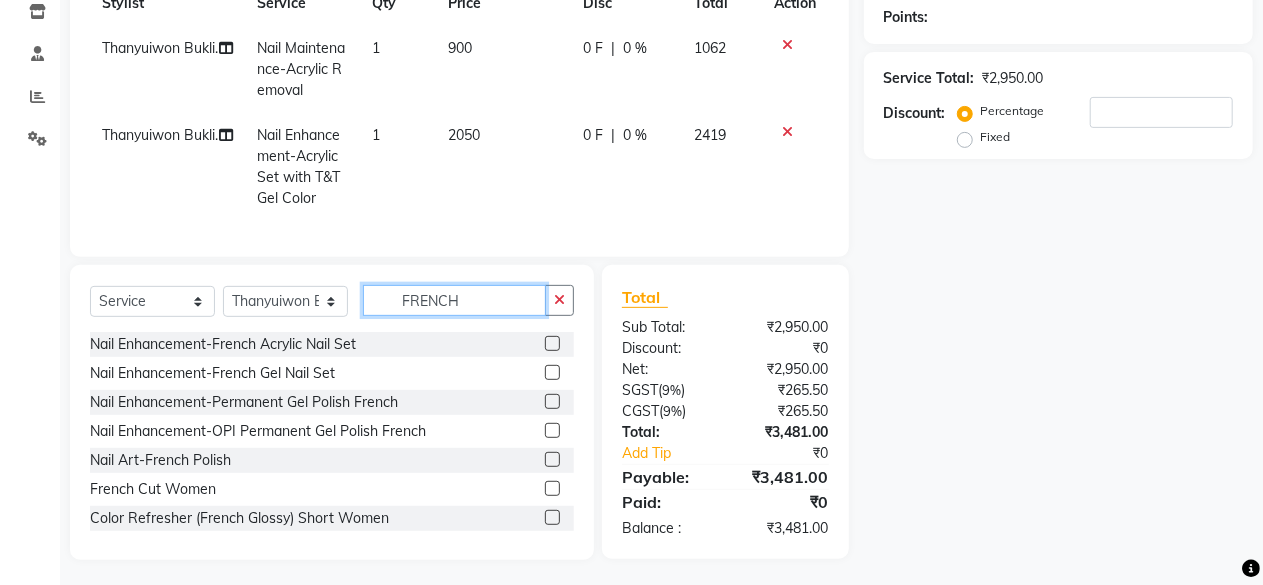 scroll, scrollTop: 320, scrollLeft: 0, axis: vertical 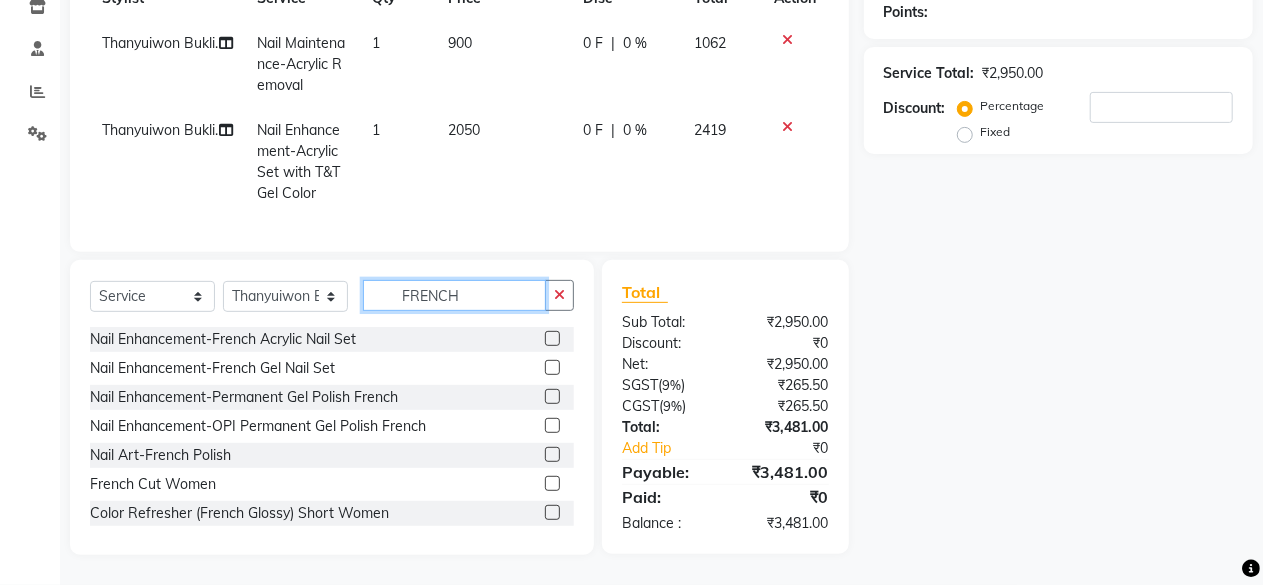 type on "FRENCH" 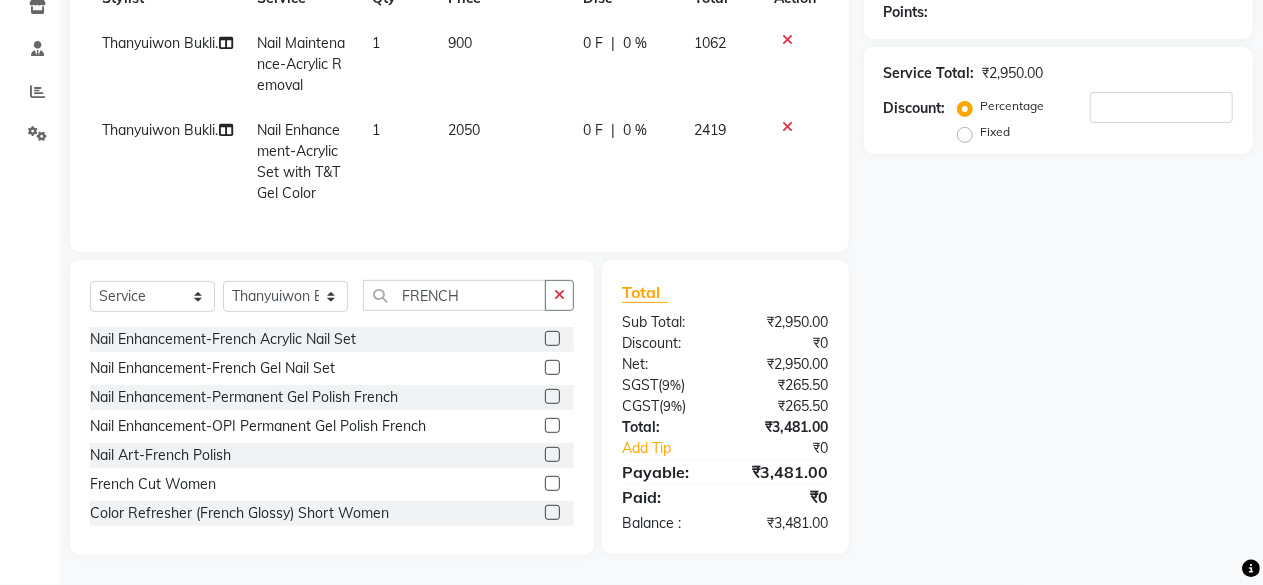 click 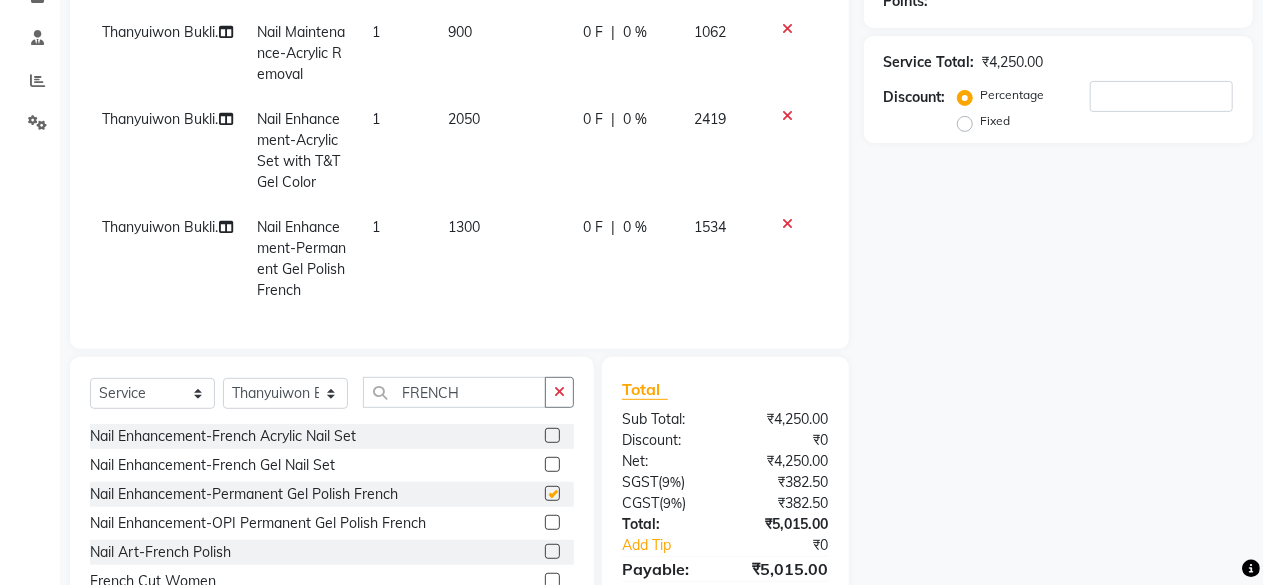 checkbox on "false" 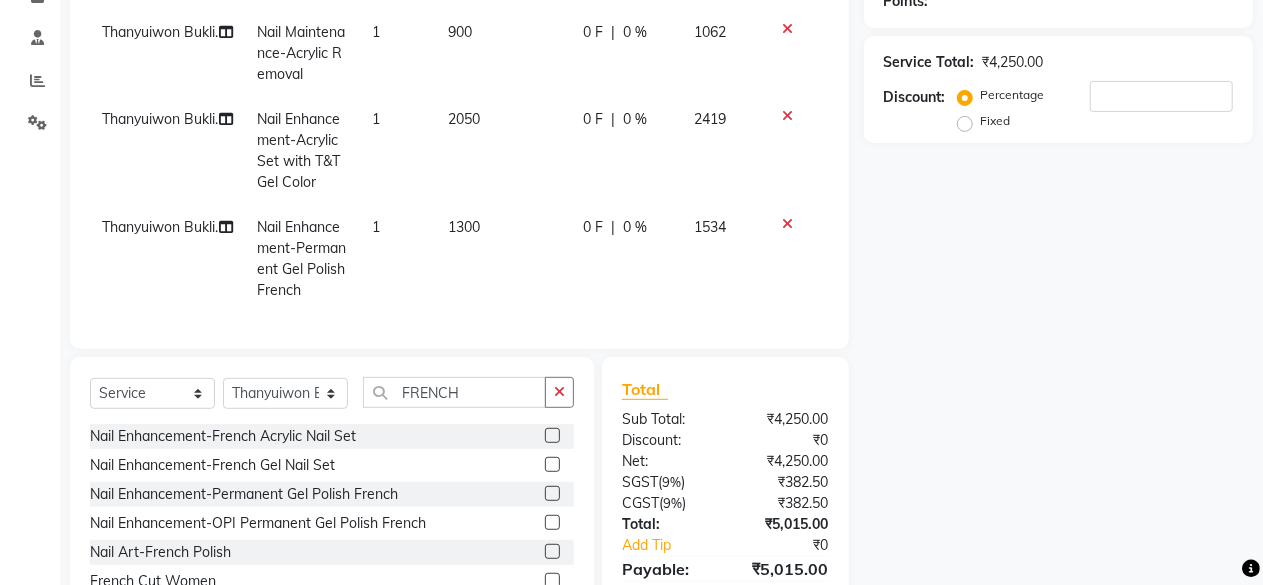click on "1300" 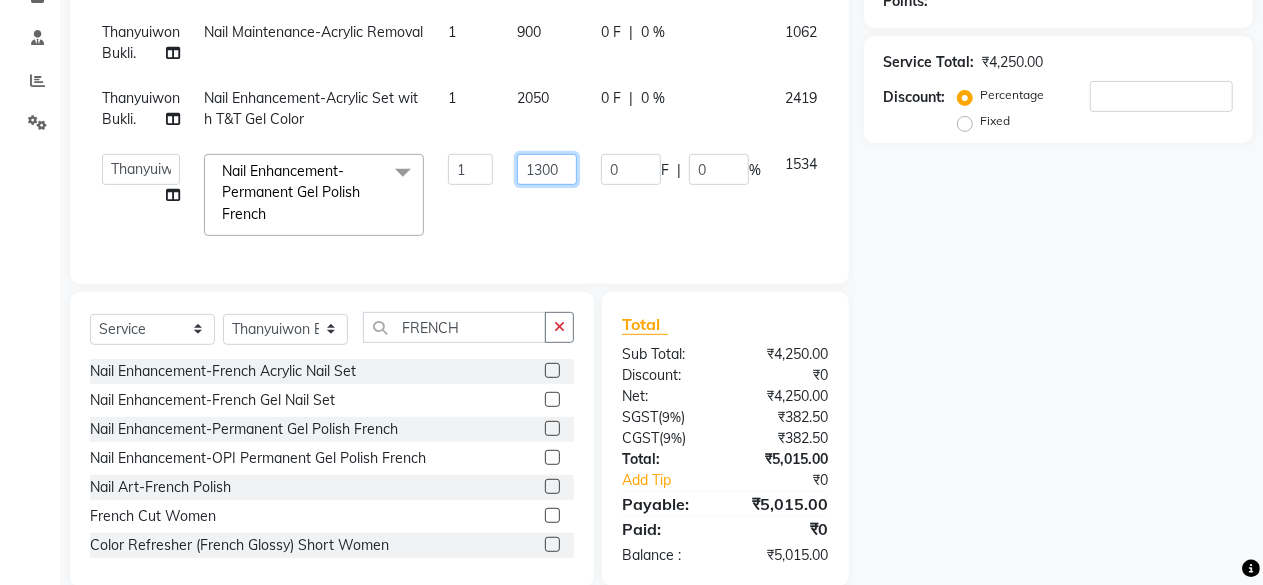 click on "1300" 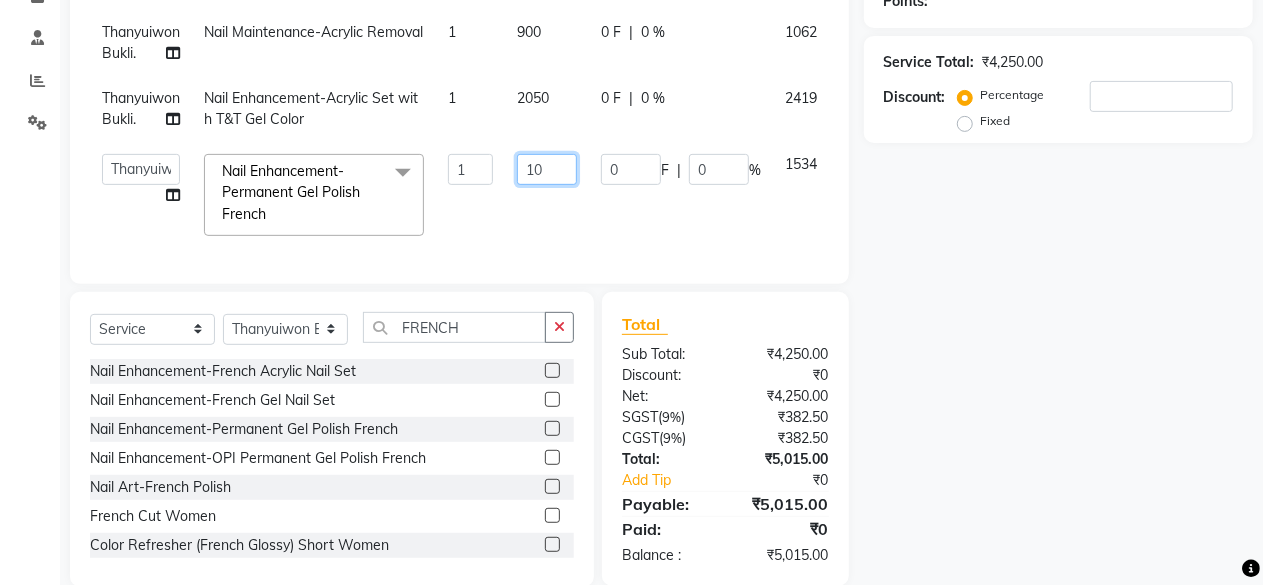 type on "1" 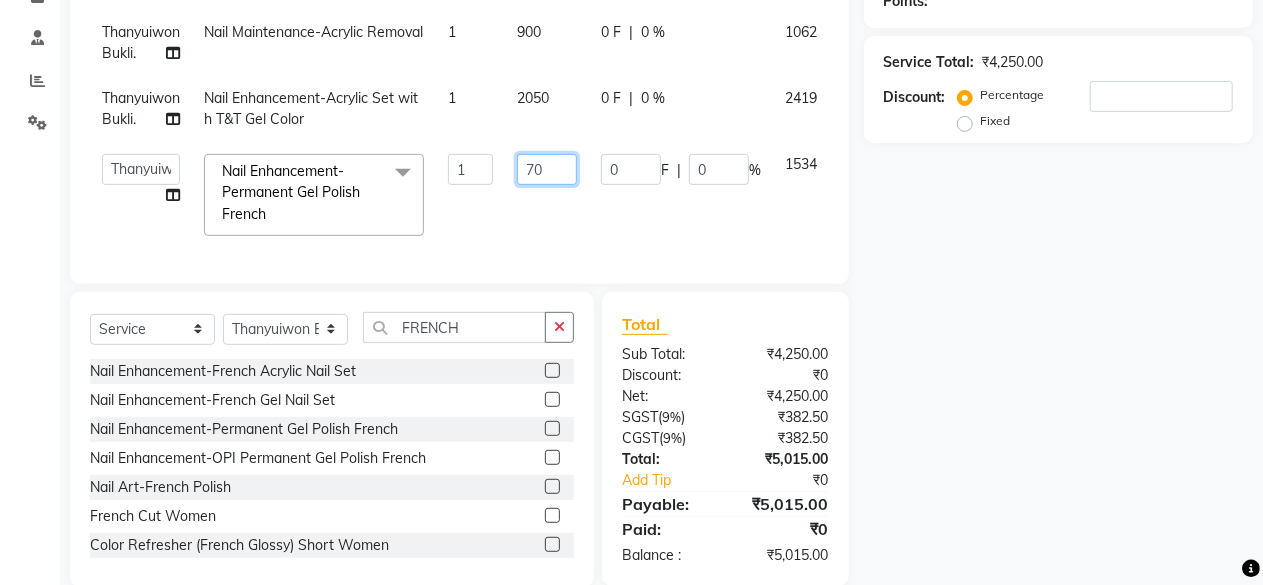 type on "700" 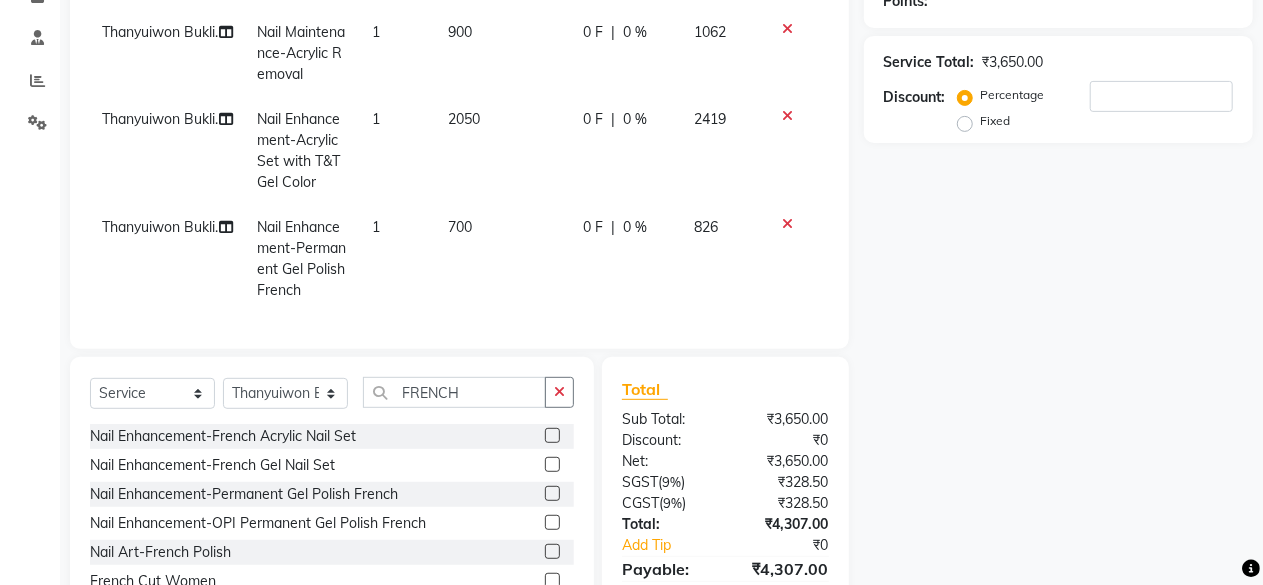 click on "0 F | 0 %" 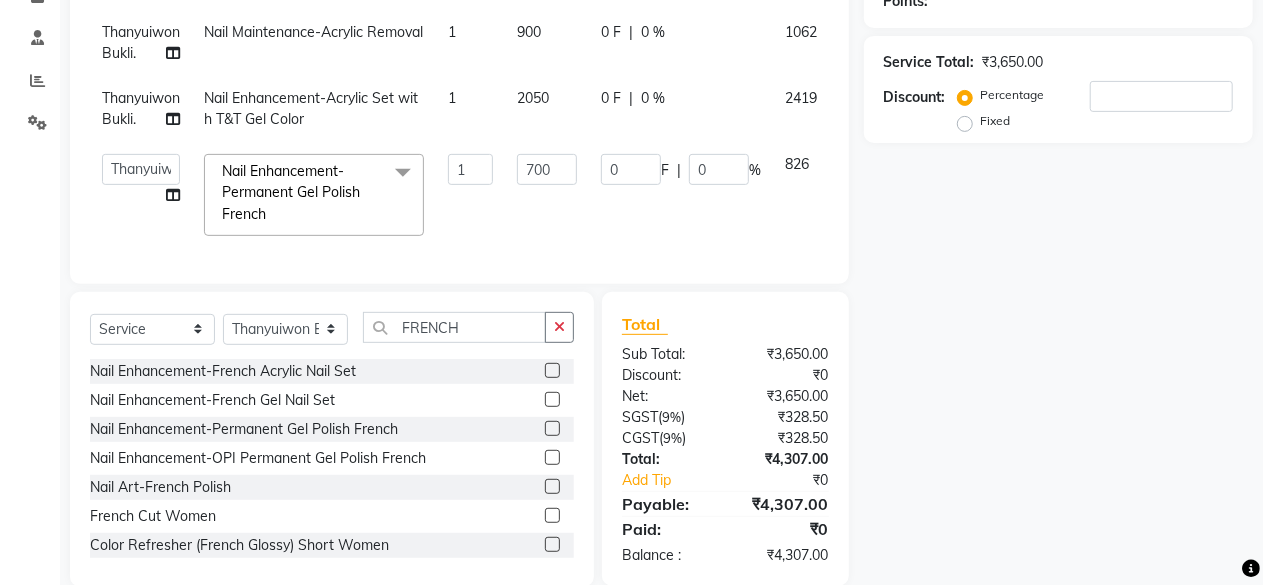 click on "Name: Membership: Total Visits: Card on file: Last Visit: Points: Service Total: ₹3,650.00 Discount: Percentage Fixed" 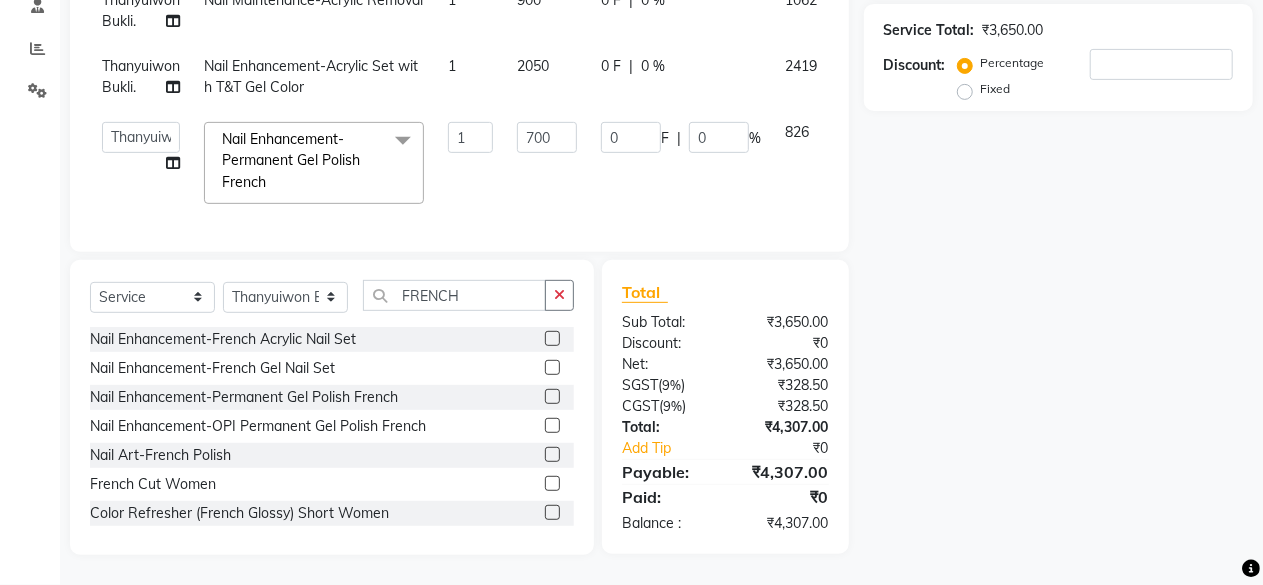 scroll, scrollTop: 367, scrollLeft: 0, axis: vertical 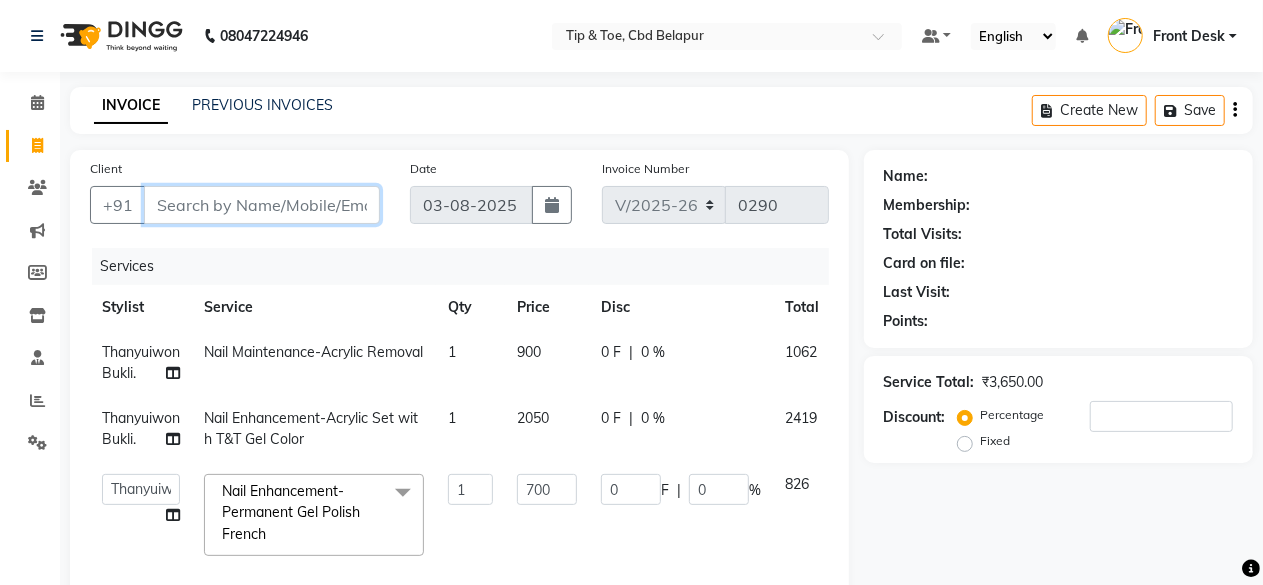 click on "Client" at bounding box center (262, 205) 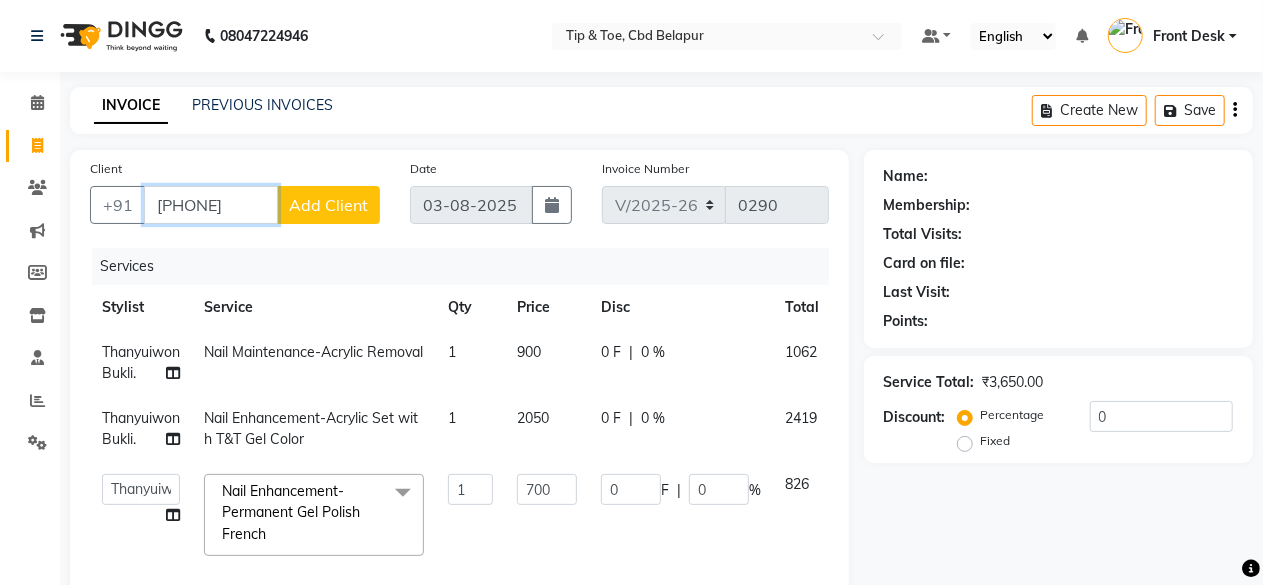 type on "[PHONE]" 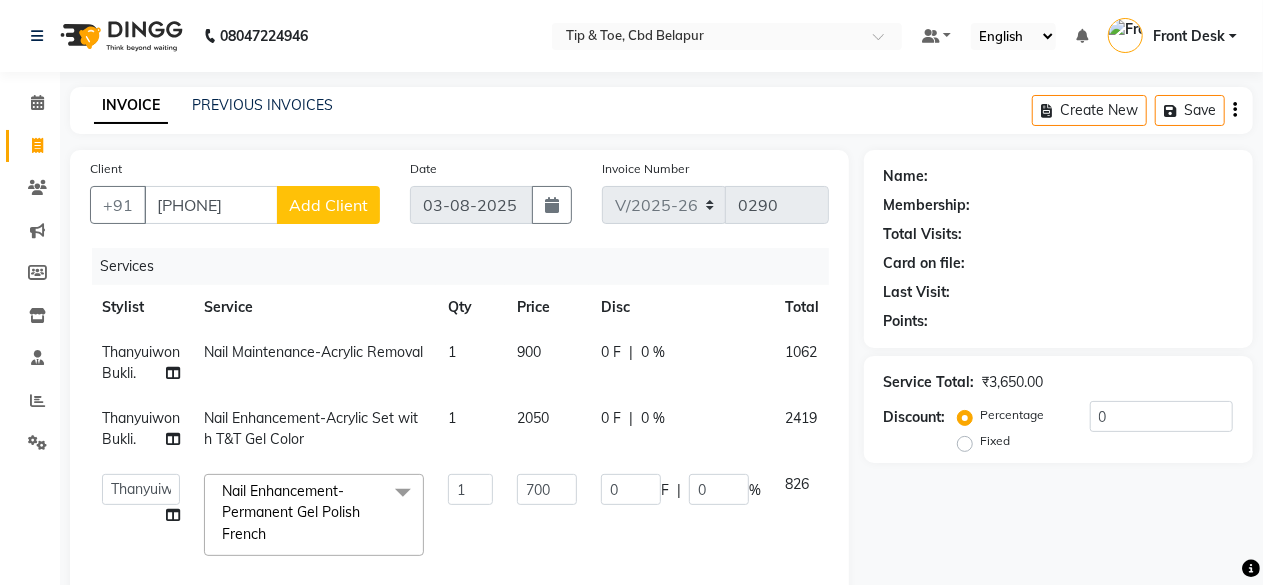 click on "Add Client" 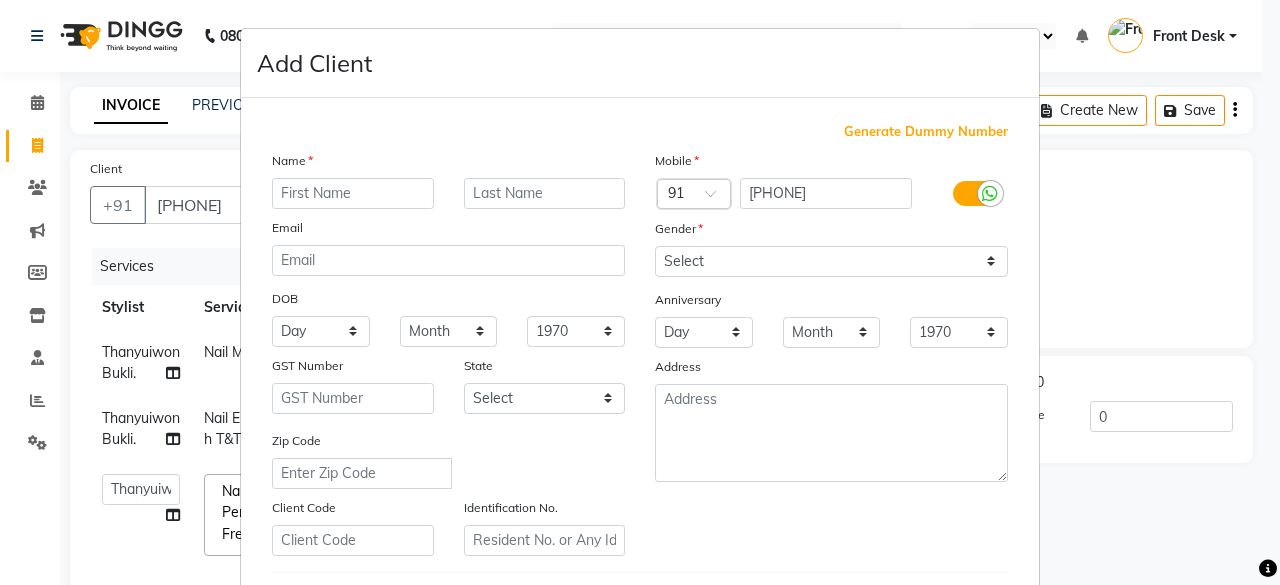 click at bounding box center [353, 193] 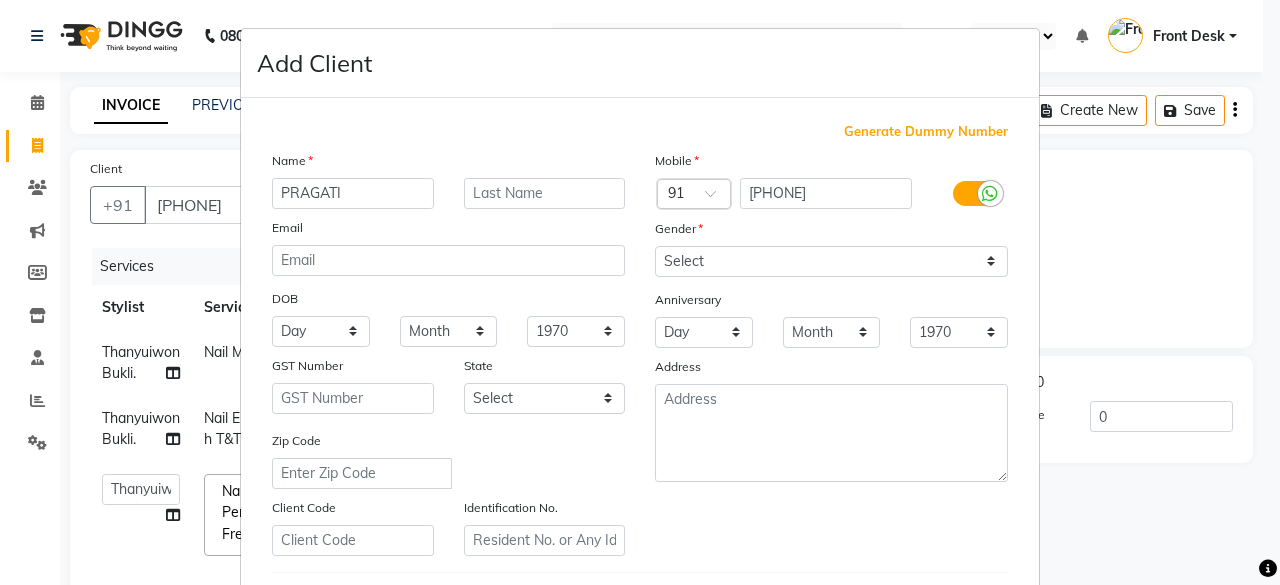 type on "PRAGATI" 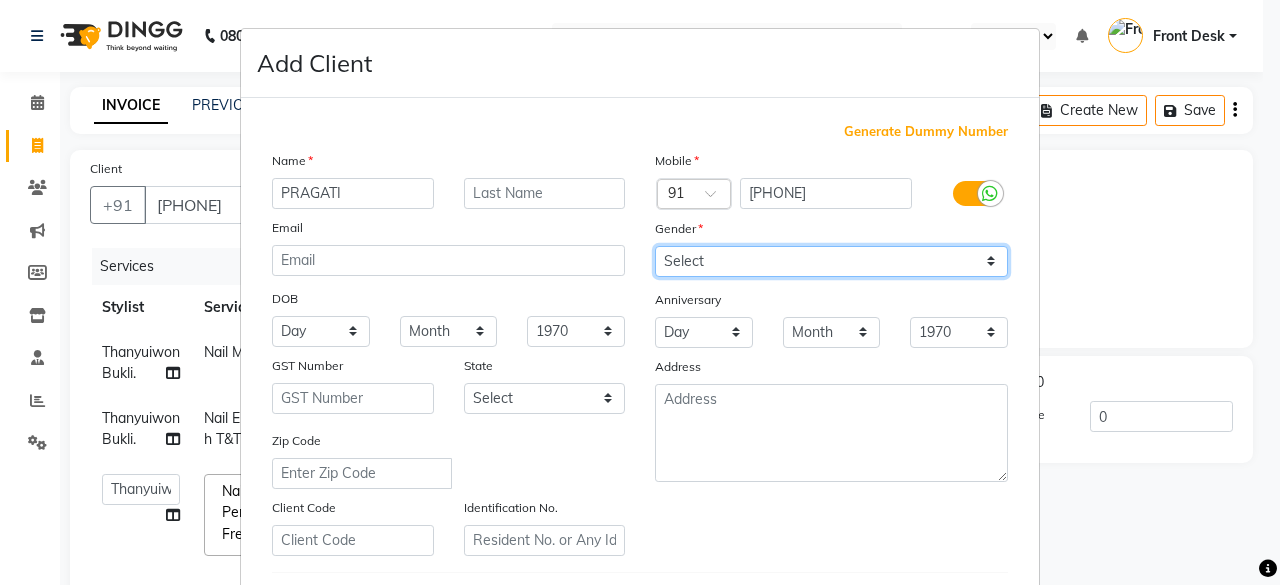 click on "Select Male Female Other Prefer Not To Say" at bounding box center [831, 261] 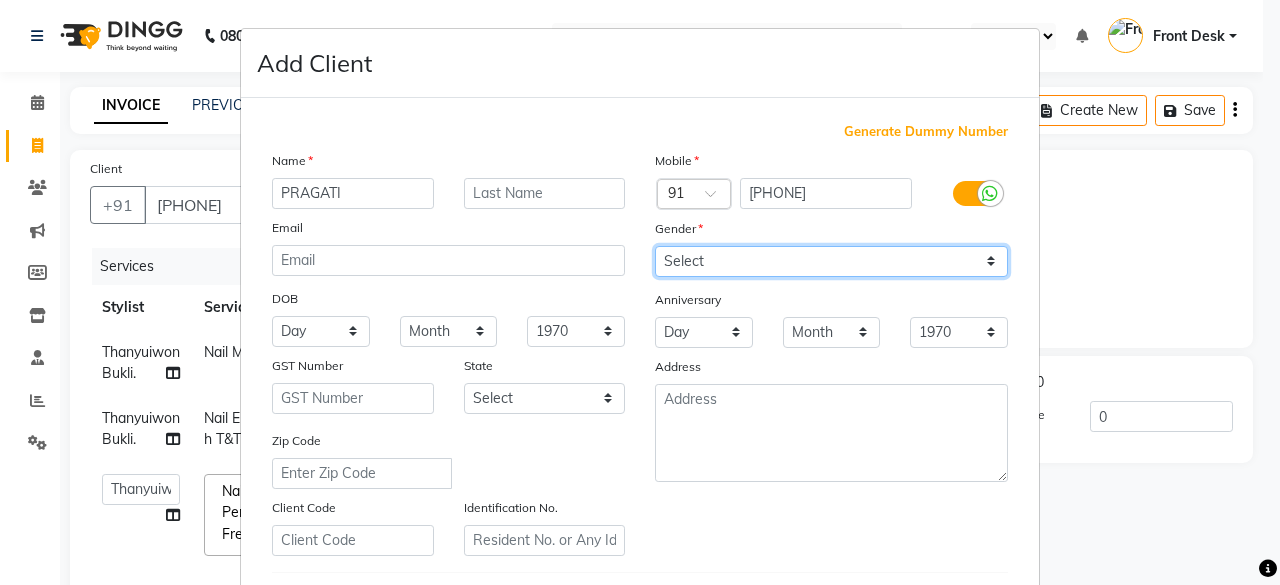 select on "female" 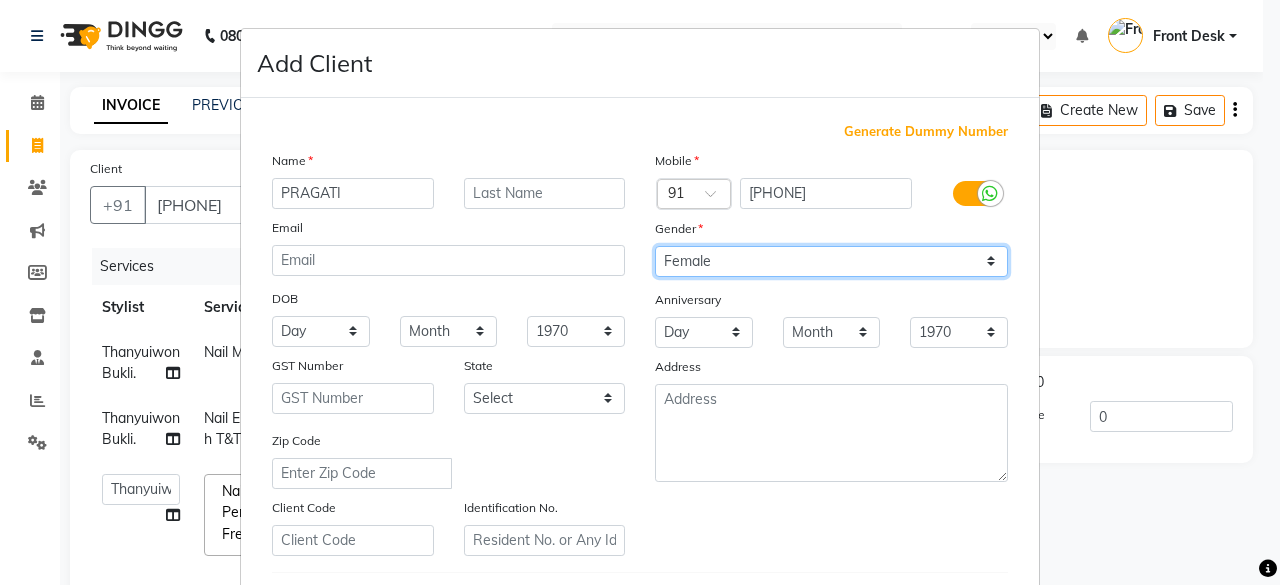 click on "Select Male Female Other Prefer Not To Say" at bounding box center (831, 261) 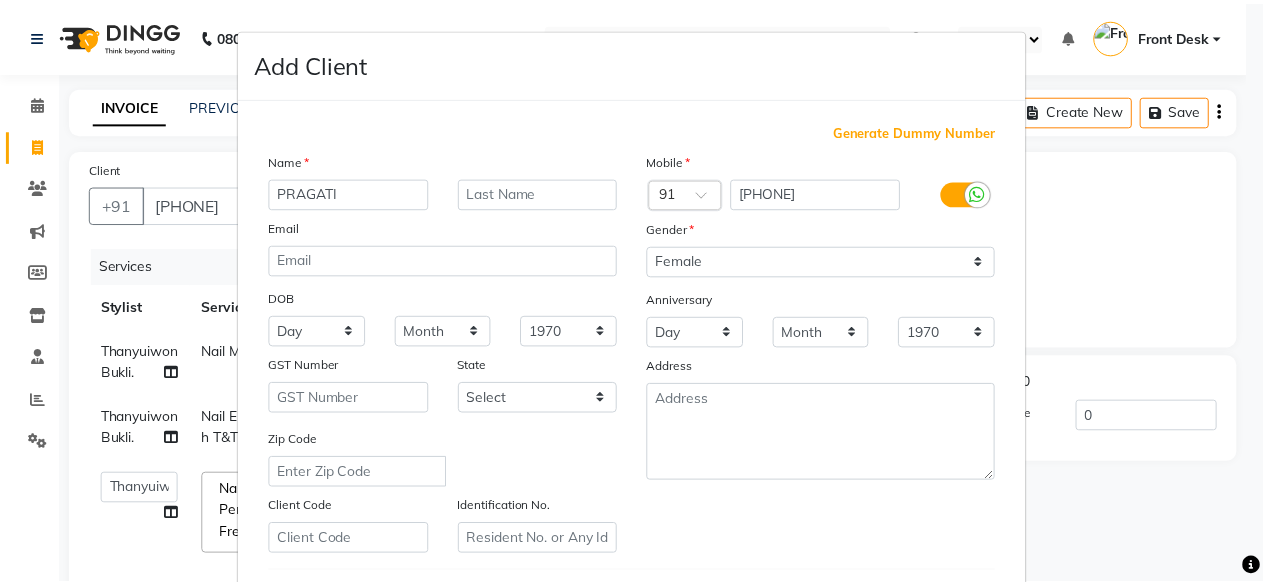scroll, scrollTop: 334, scrollLeft: 0, axis: vertical 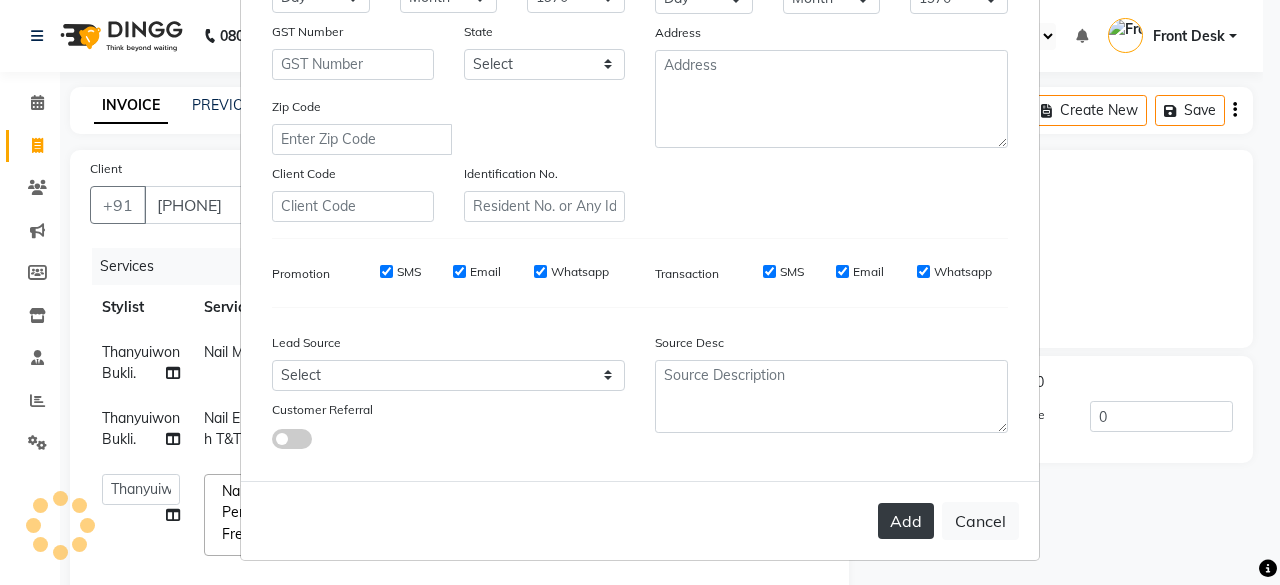 click on "Add" at bounding box center [906, 521] 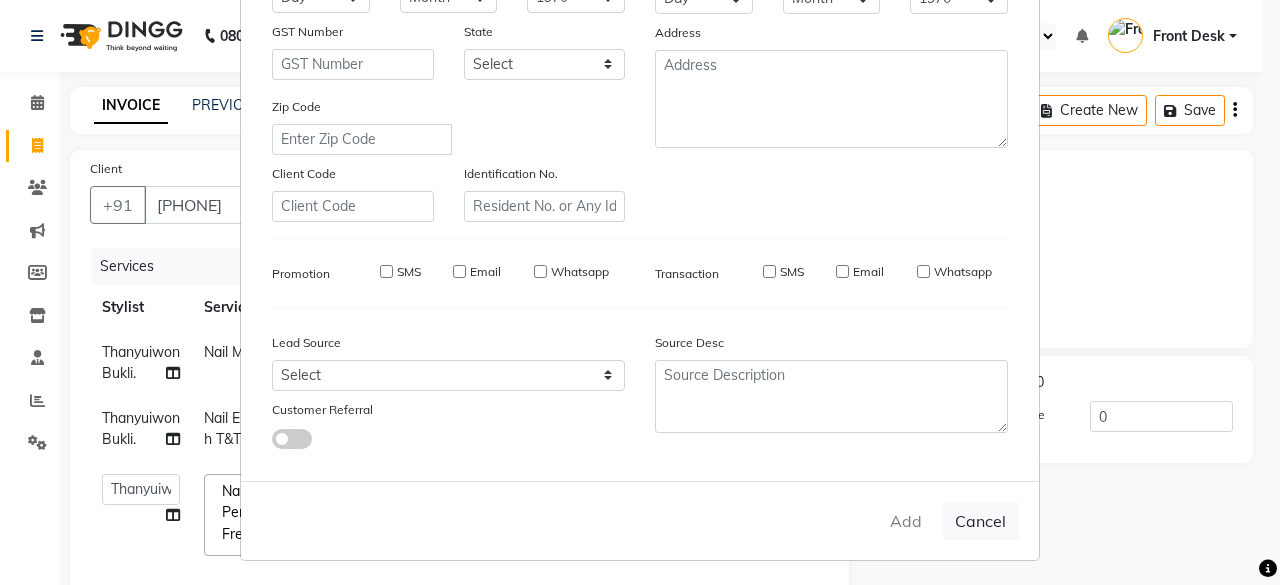type 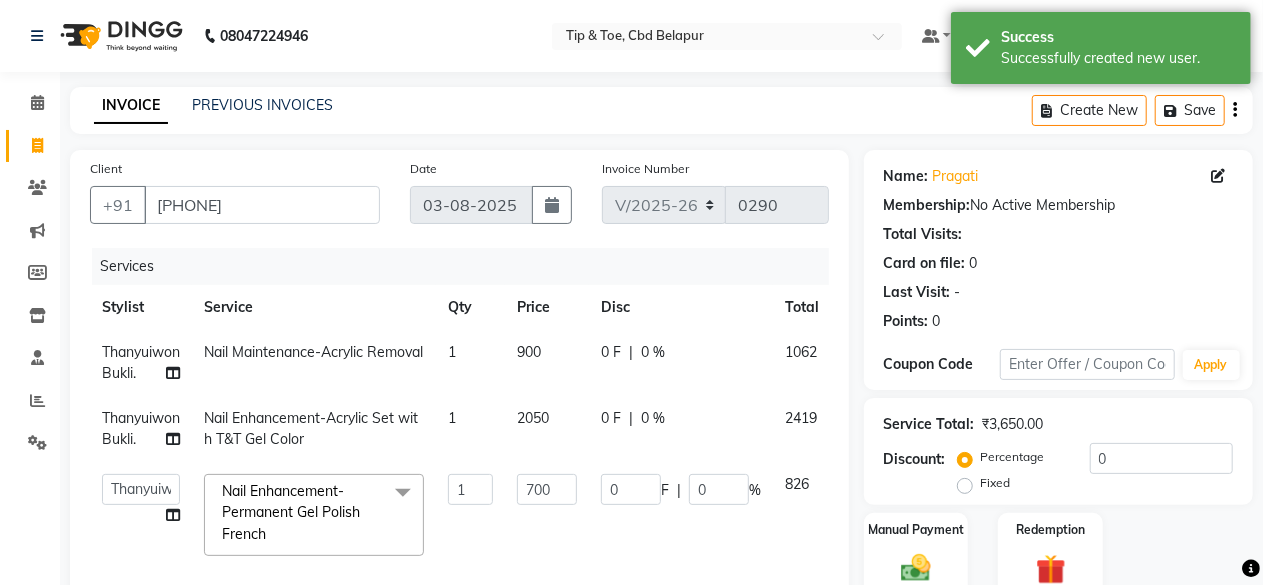 scroll, scrollTop: 367, scrollLeft: 0, axis: vertical 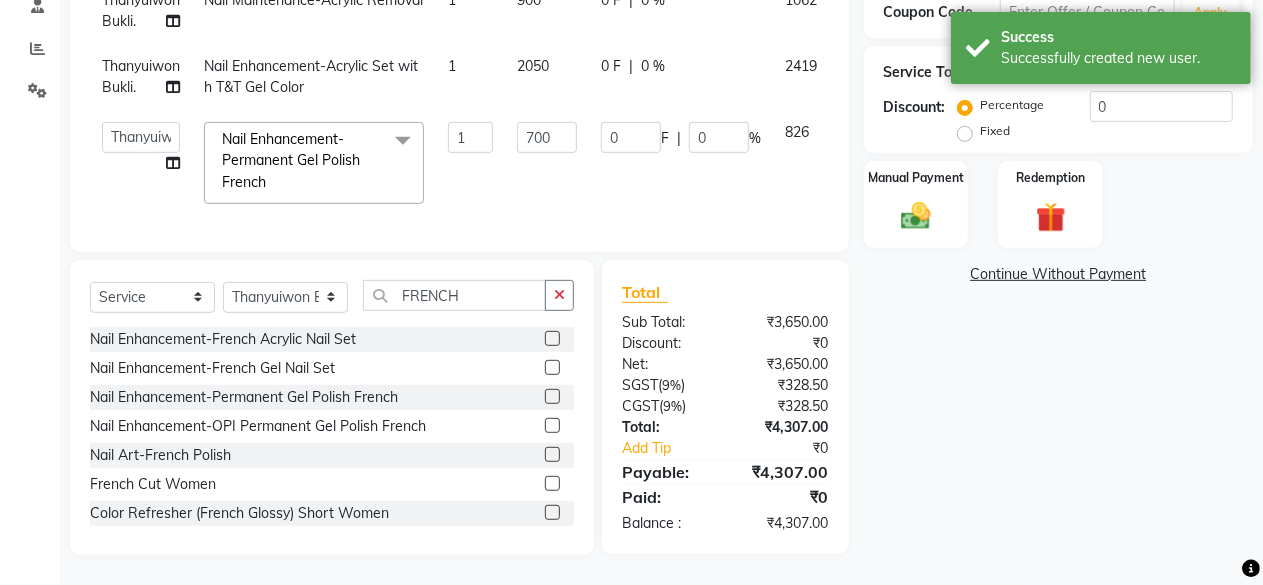 click on "Name: [FIRST] Membership: No Active Membership Total Visits: Card on file: 0 Last Visit: - Points: 0 Coupon Code Apply Service Total: ₹3,650.00 Discount: Percentage Fixed 0 Manual Payment Redemption Continue Without Payment" 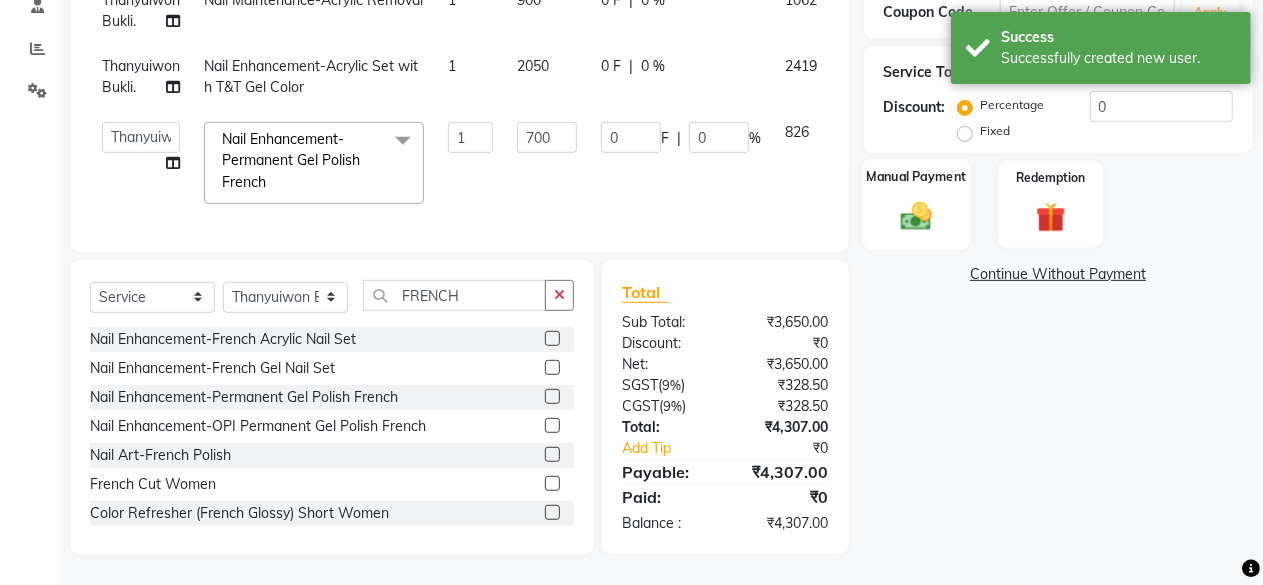 click 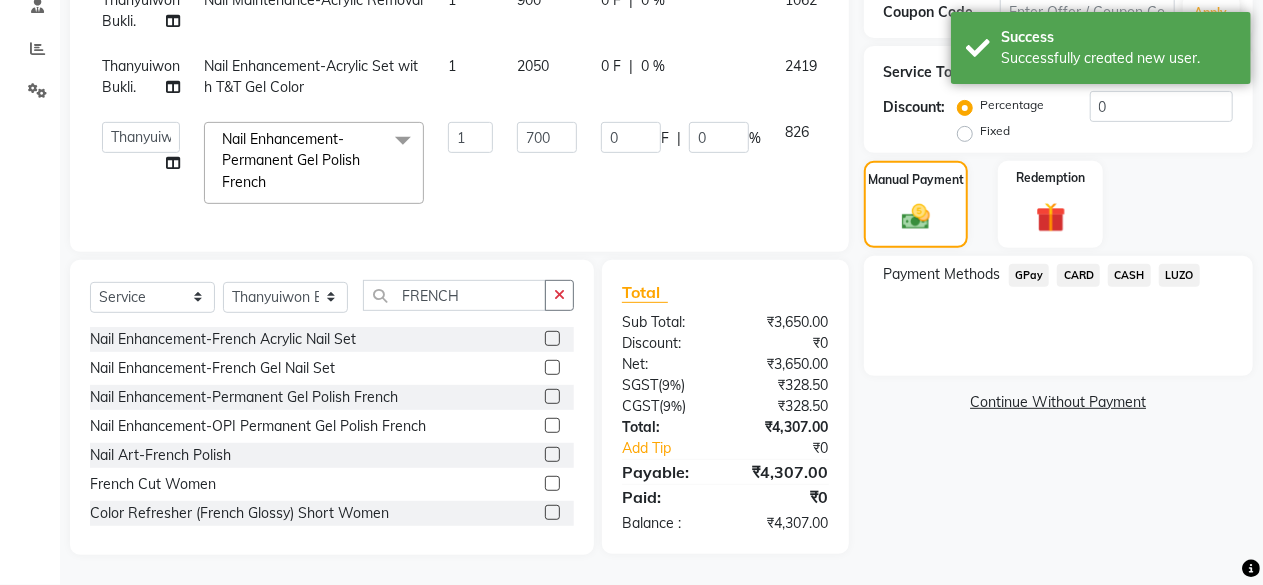 click on "GPay" 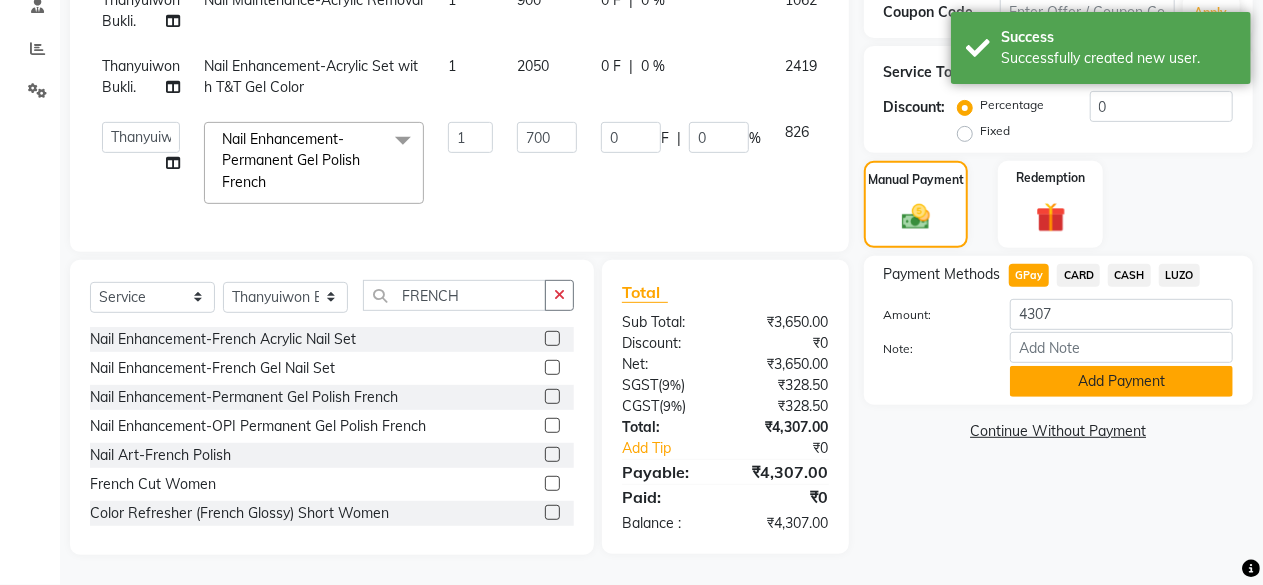 click on "Add Payment" 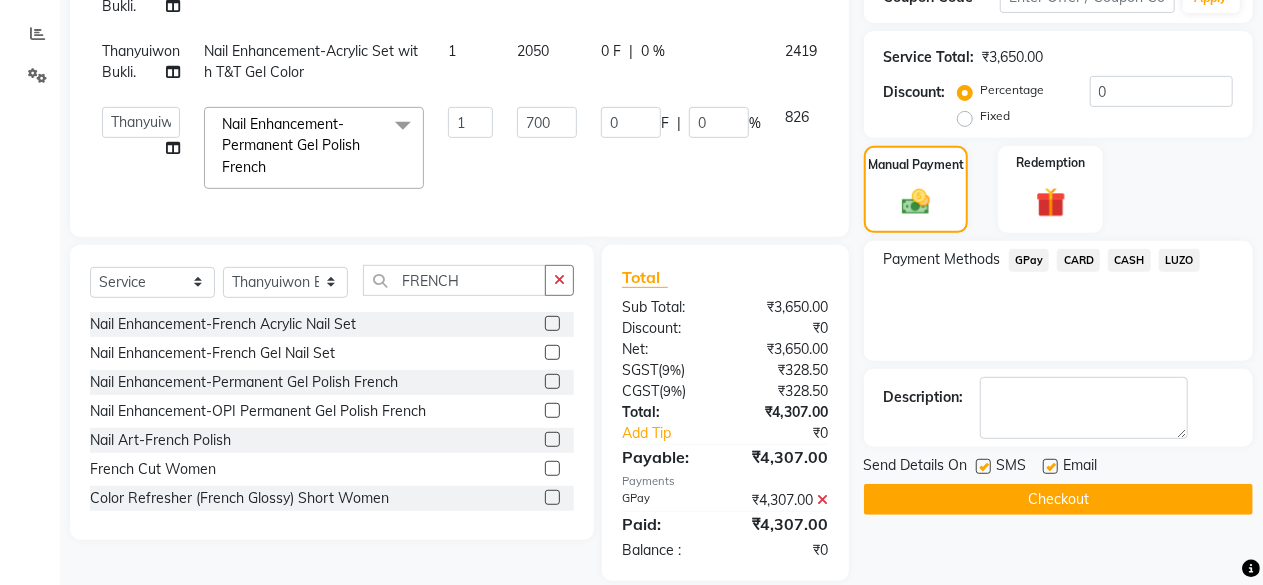 click on "Checkout" 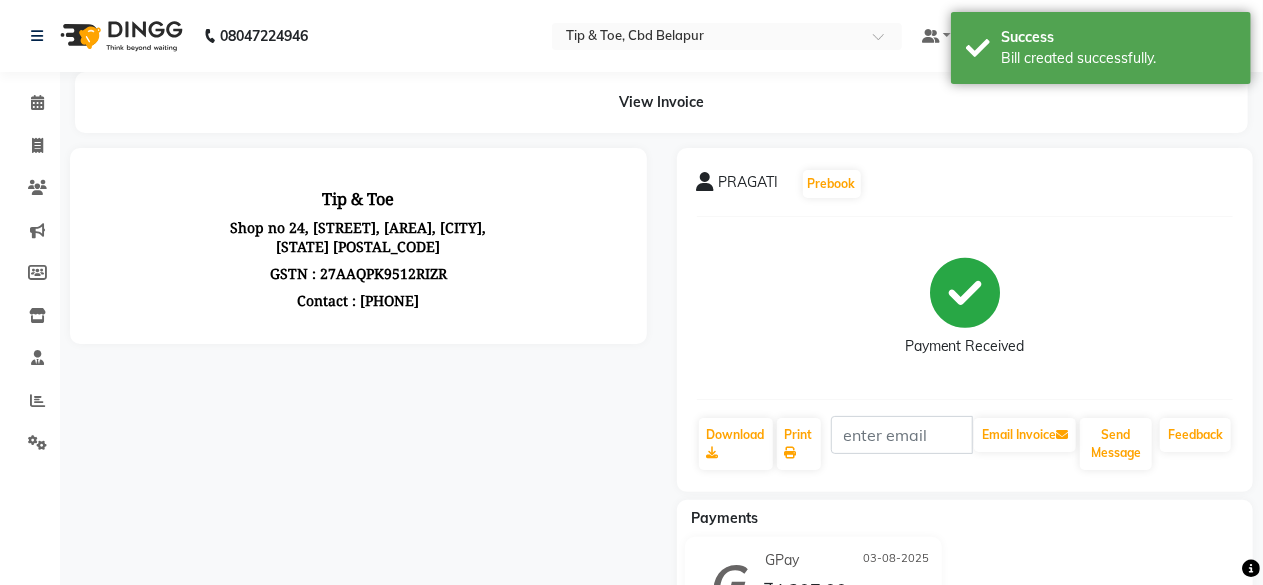 scroll, scrollTop: 0, scrollLeft: 0, axis: both 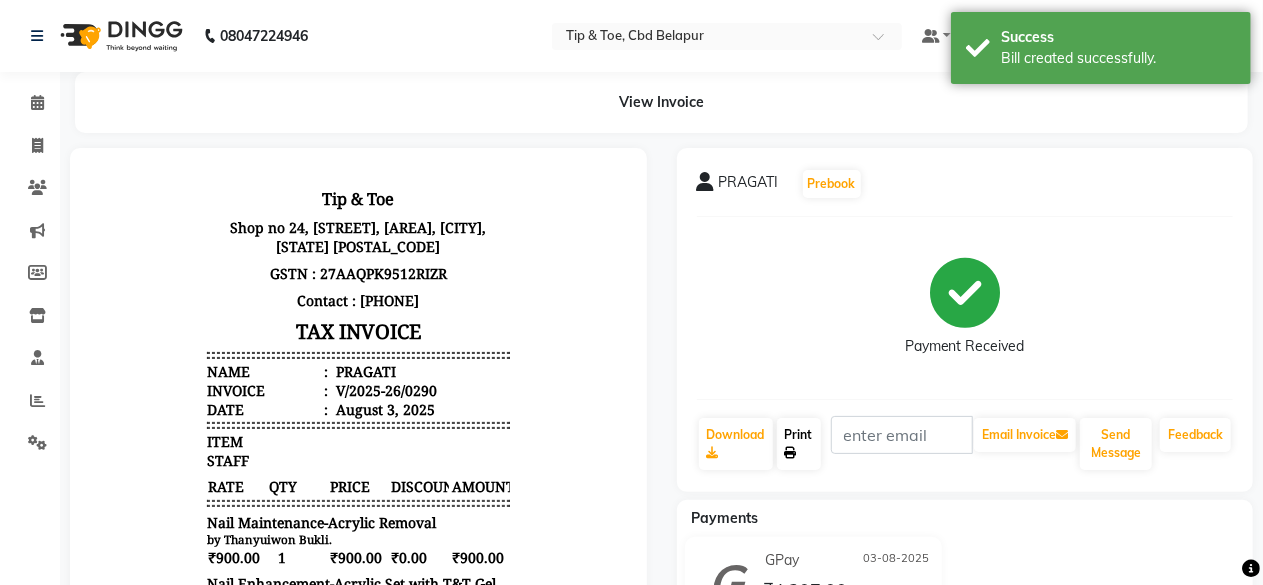 click on "Print" 